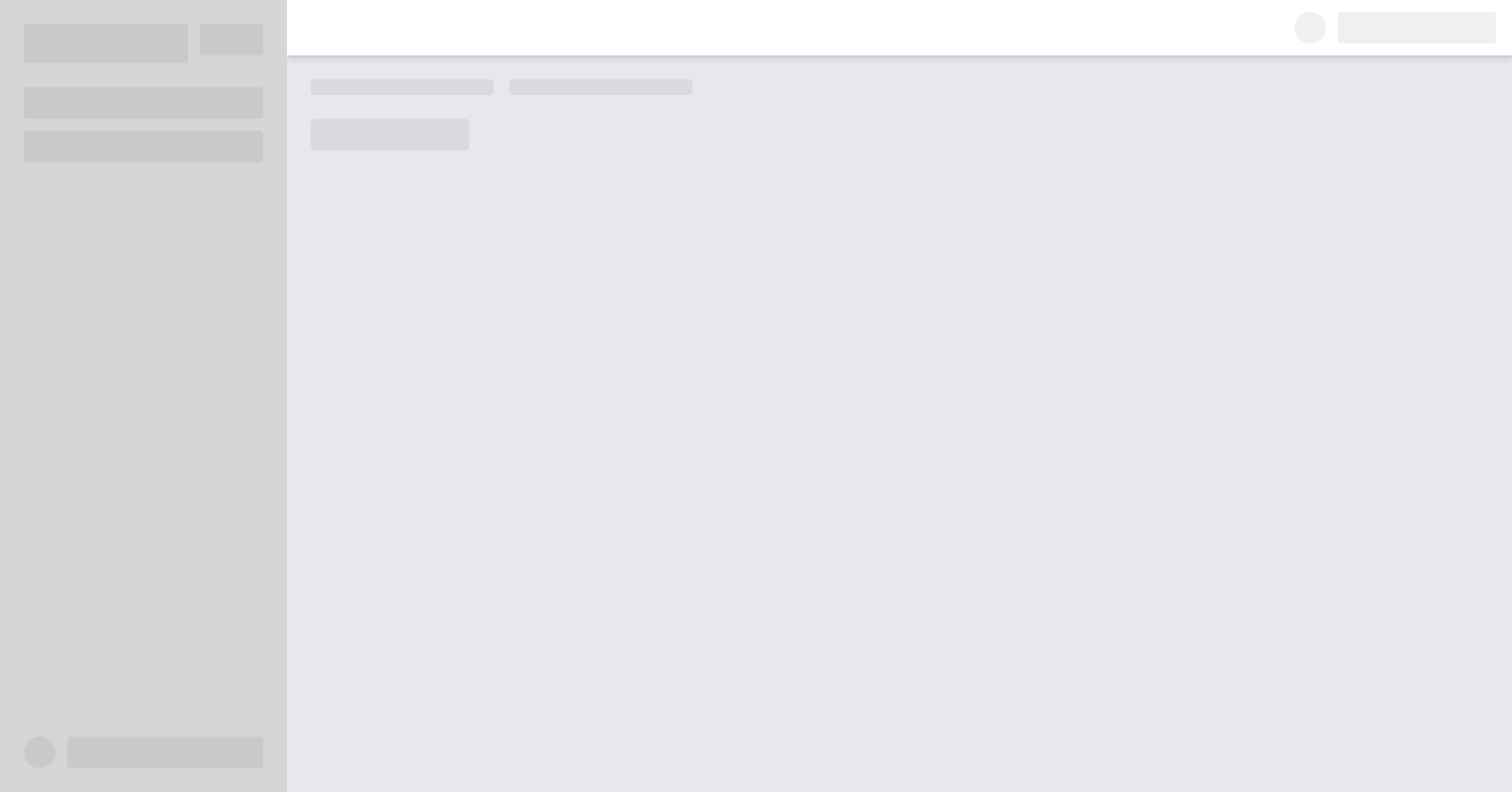 scroll, scrollTop: 0, scrollLeft: 0, axis: both 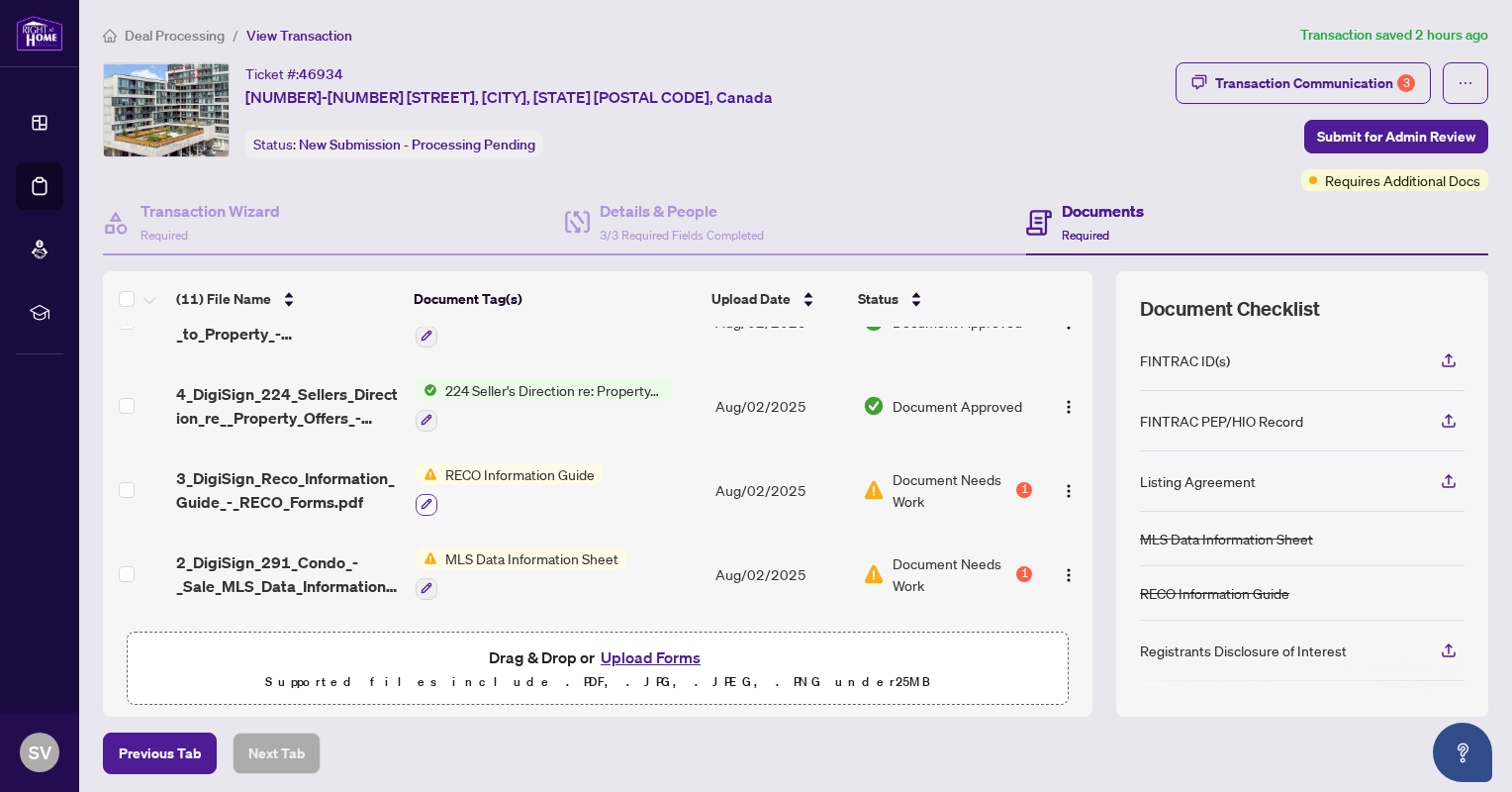 click 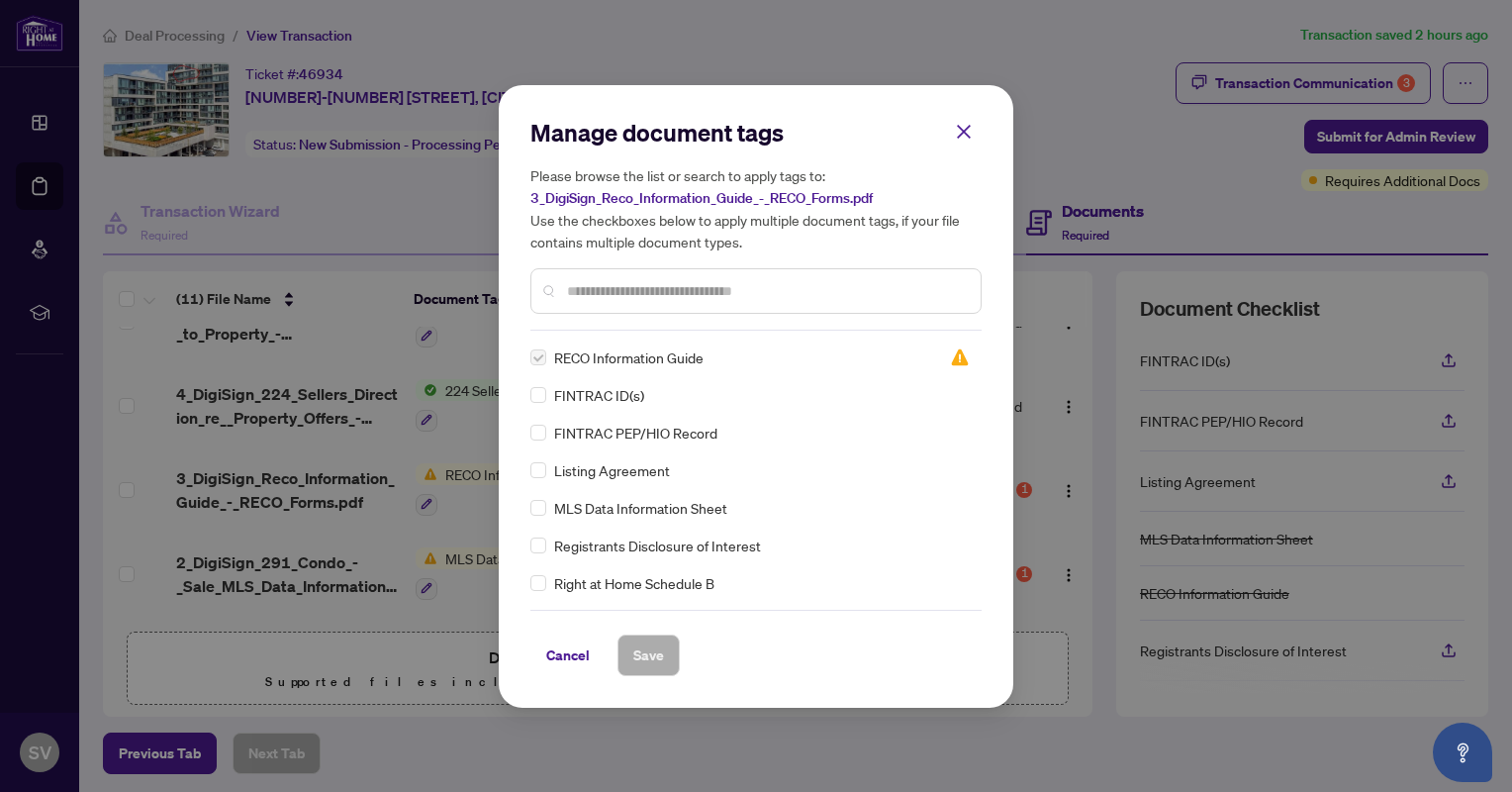 click on "Manage document tags Please browse the list or search to apply tags to:   3_DigiSign_Reco_Information_Guide_-_RECO_Forms.pdf   Use the checkboxes below to apply multiple document tags, if your file contains multiple document types." at bounding box center [756, 224] 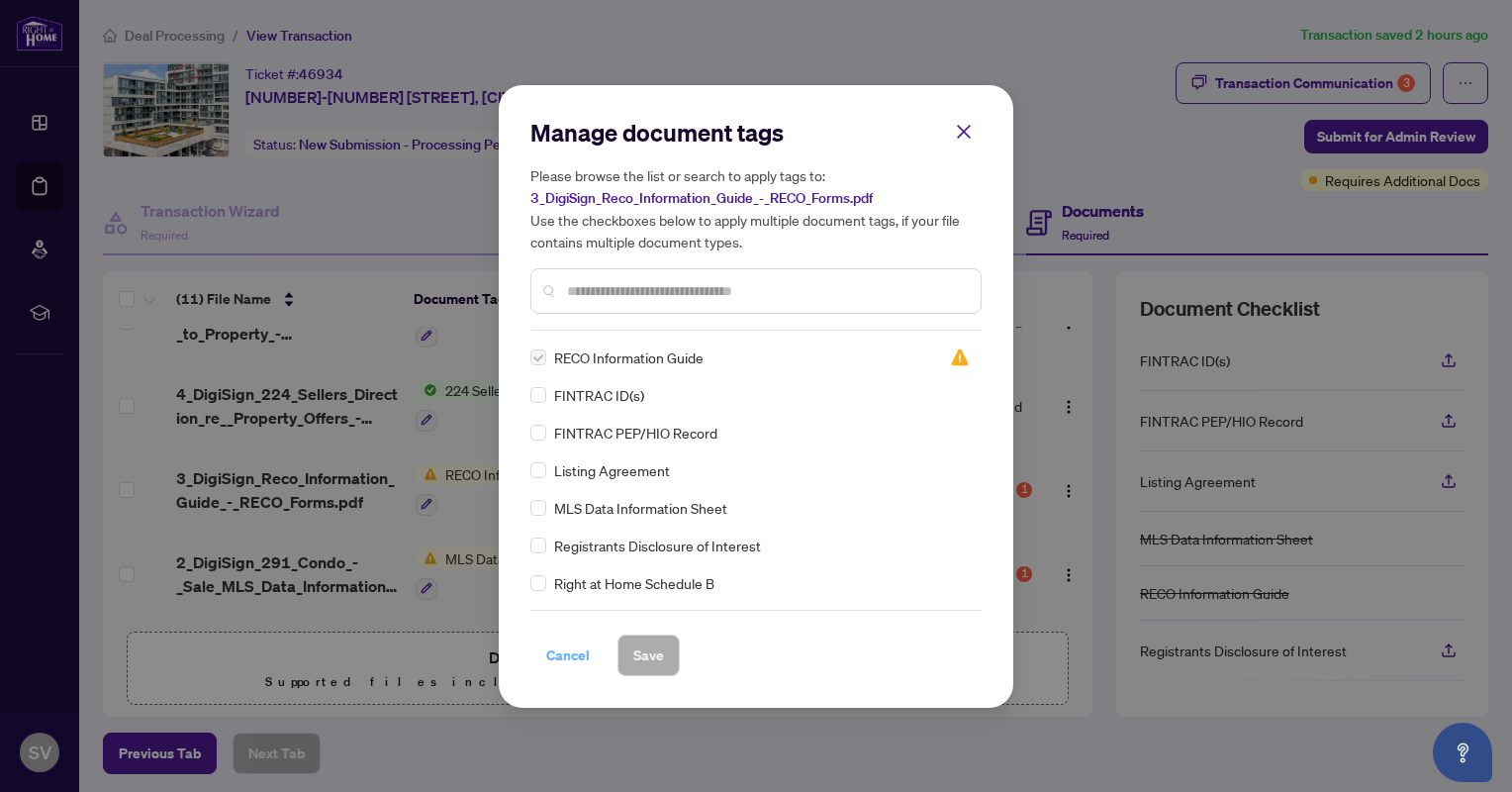 click on "Cancel" at bounding box center [568, 655] 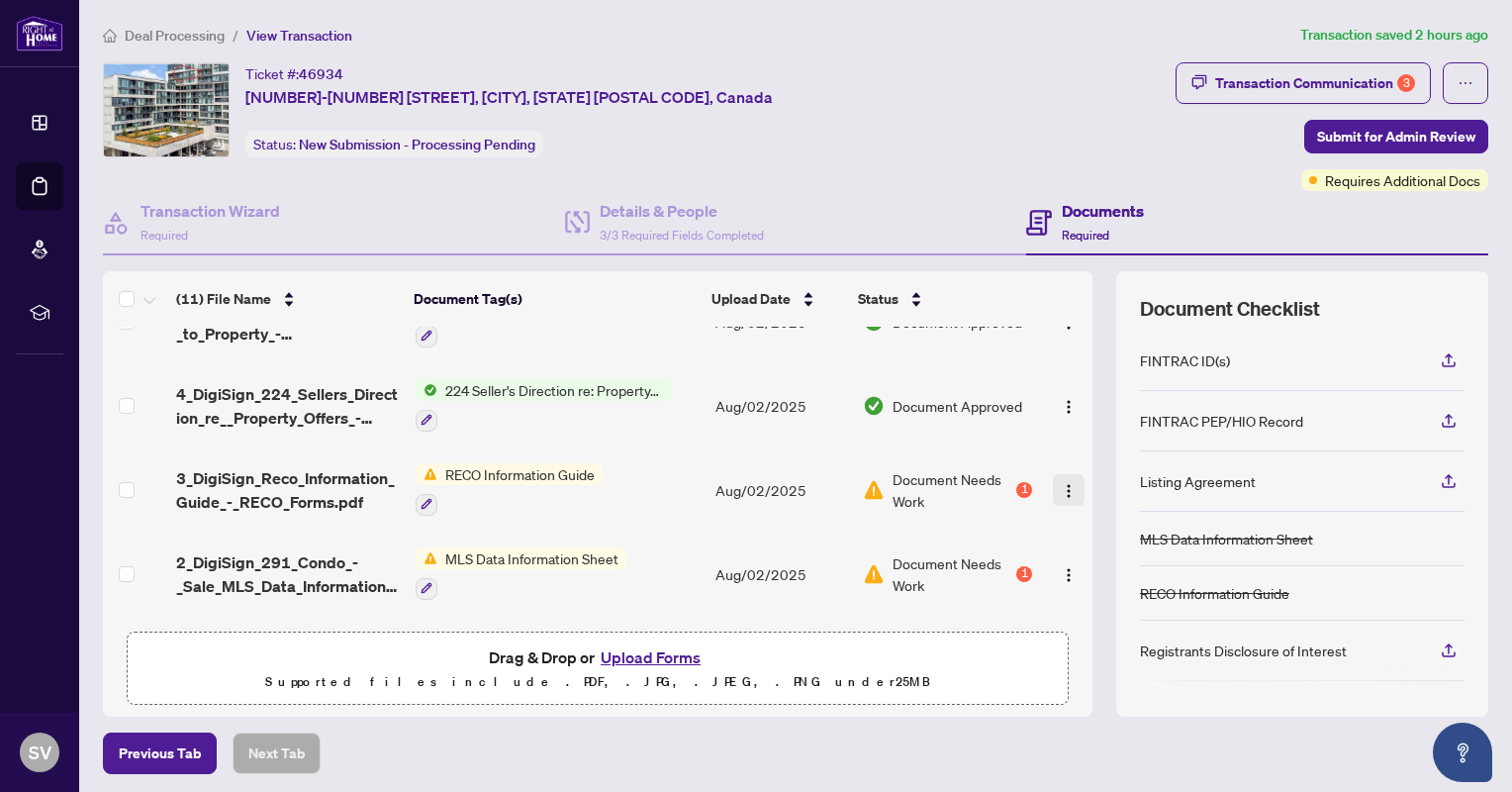 click at bounding box center [1069, 491] 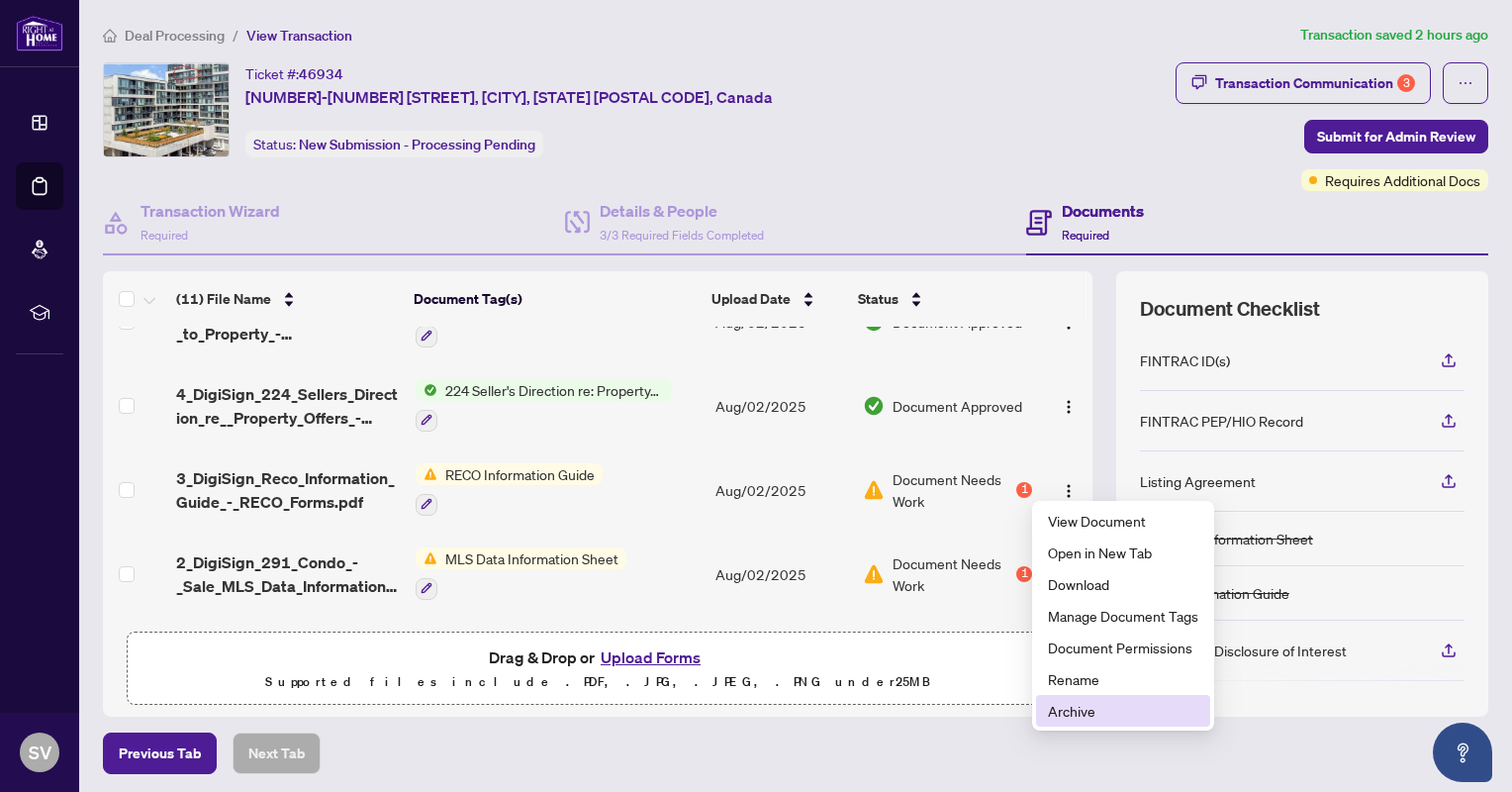 click on "Archive" at bounding box center (1123, 711) 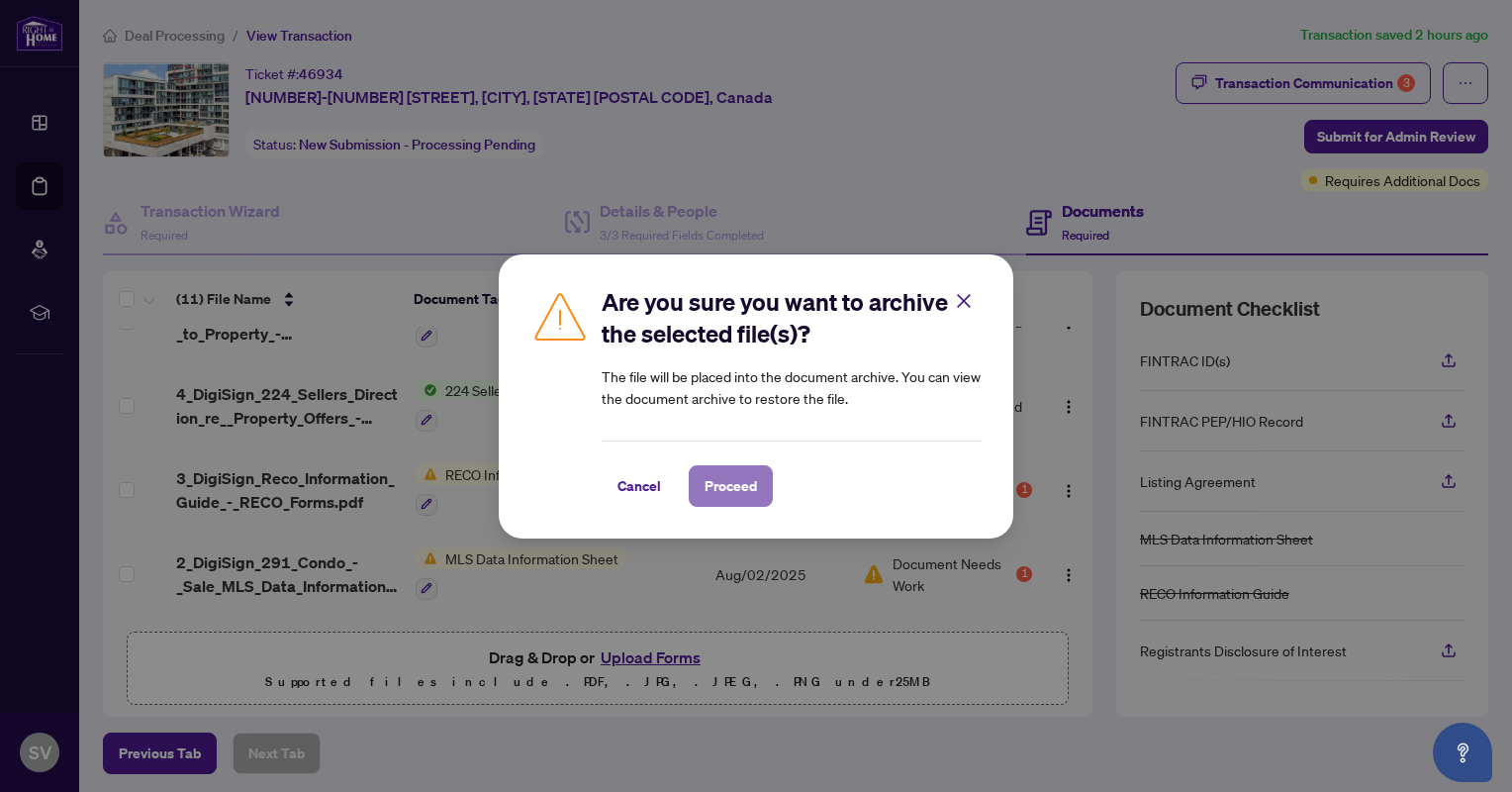 click on "Proceed" at bounding box center [730, 486] 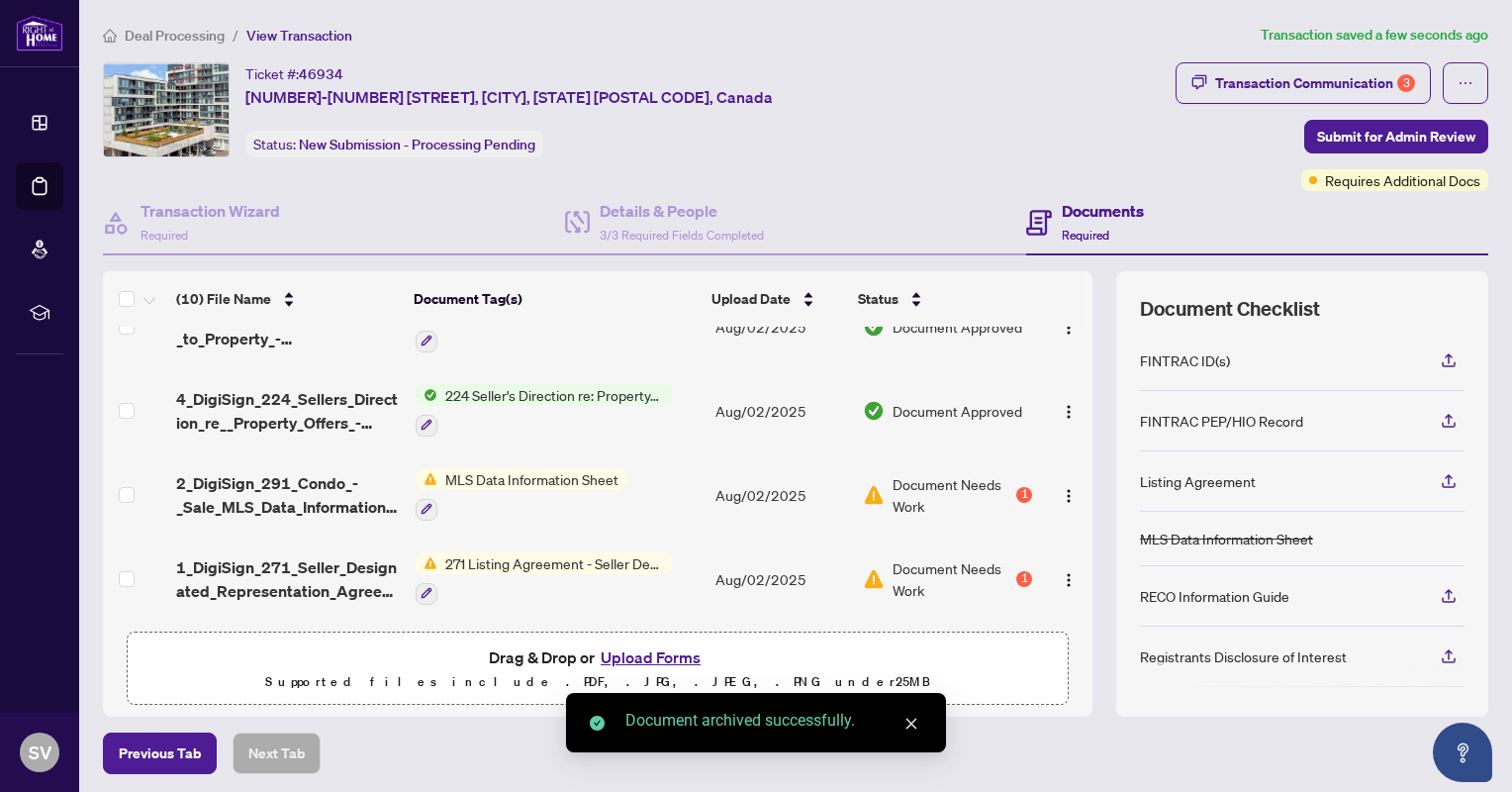 scroll, scrollTop: 546, scrollLeft: 0, axis: vertical 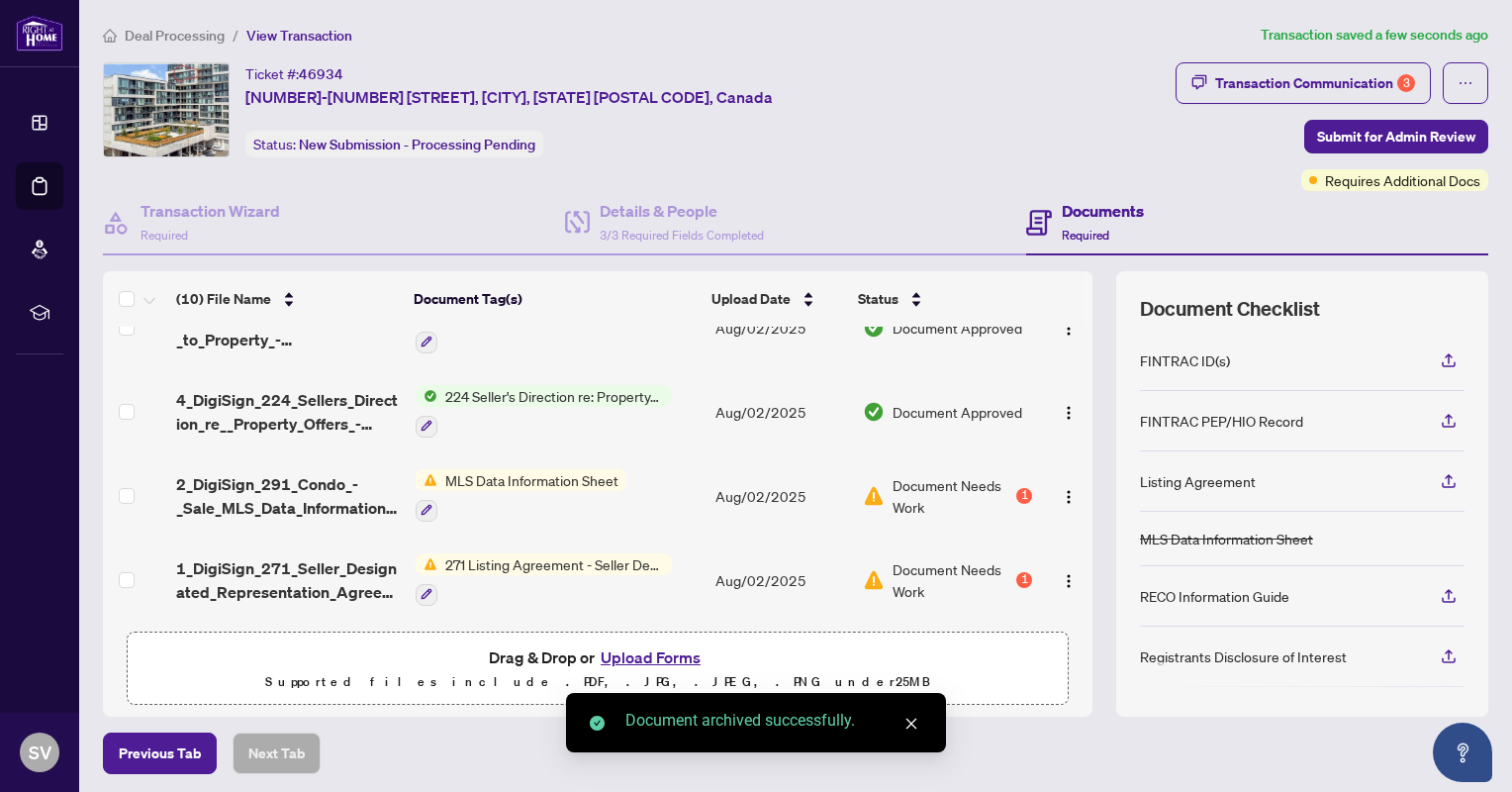 click on "Upload Forms" at bounding box center [650, 657] 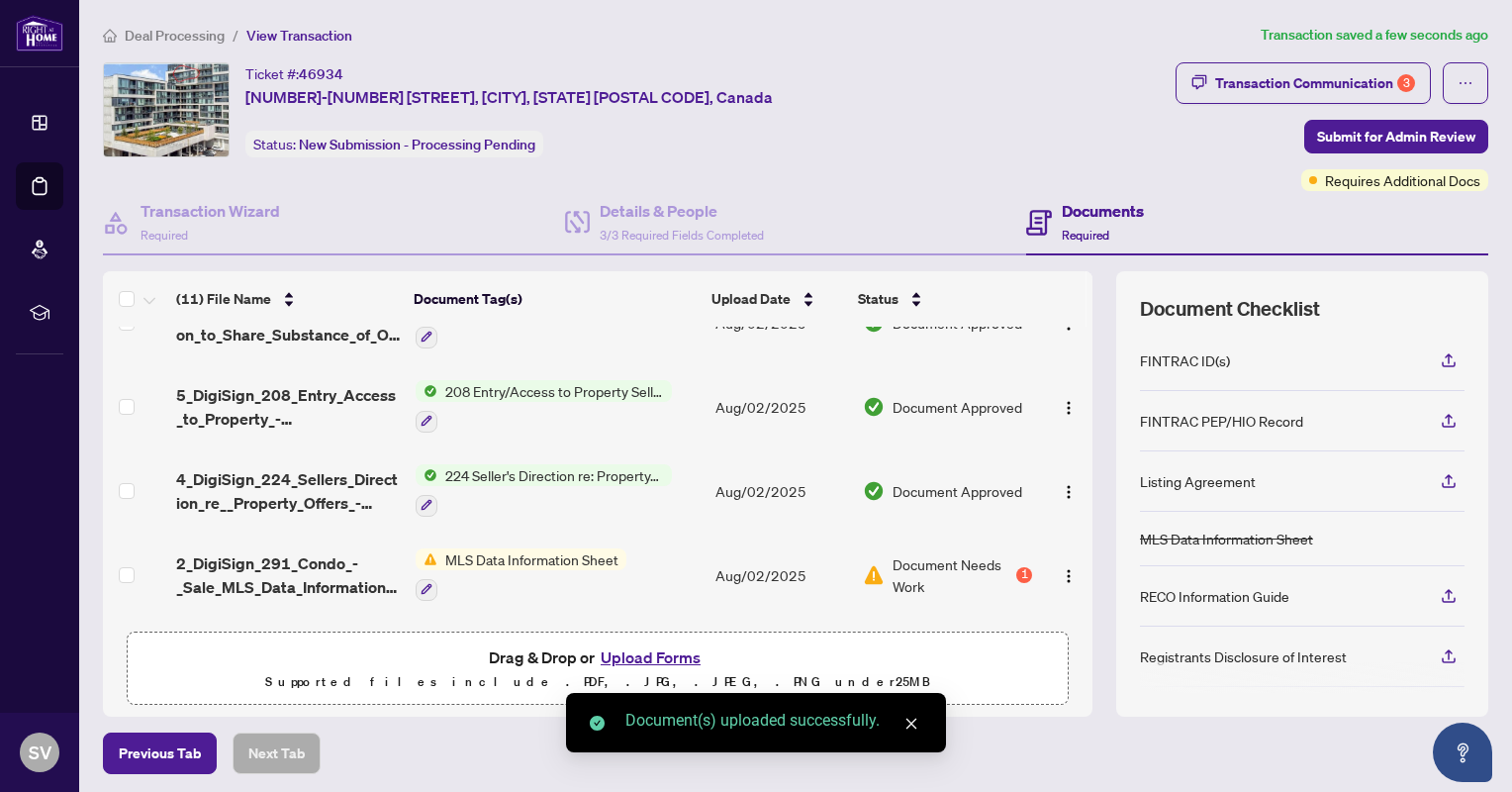 scroll, scrollTop: 552, scrollLeft: 0, axis: vertical 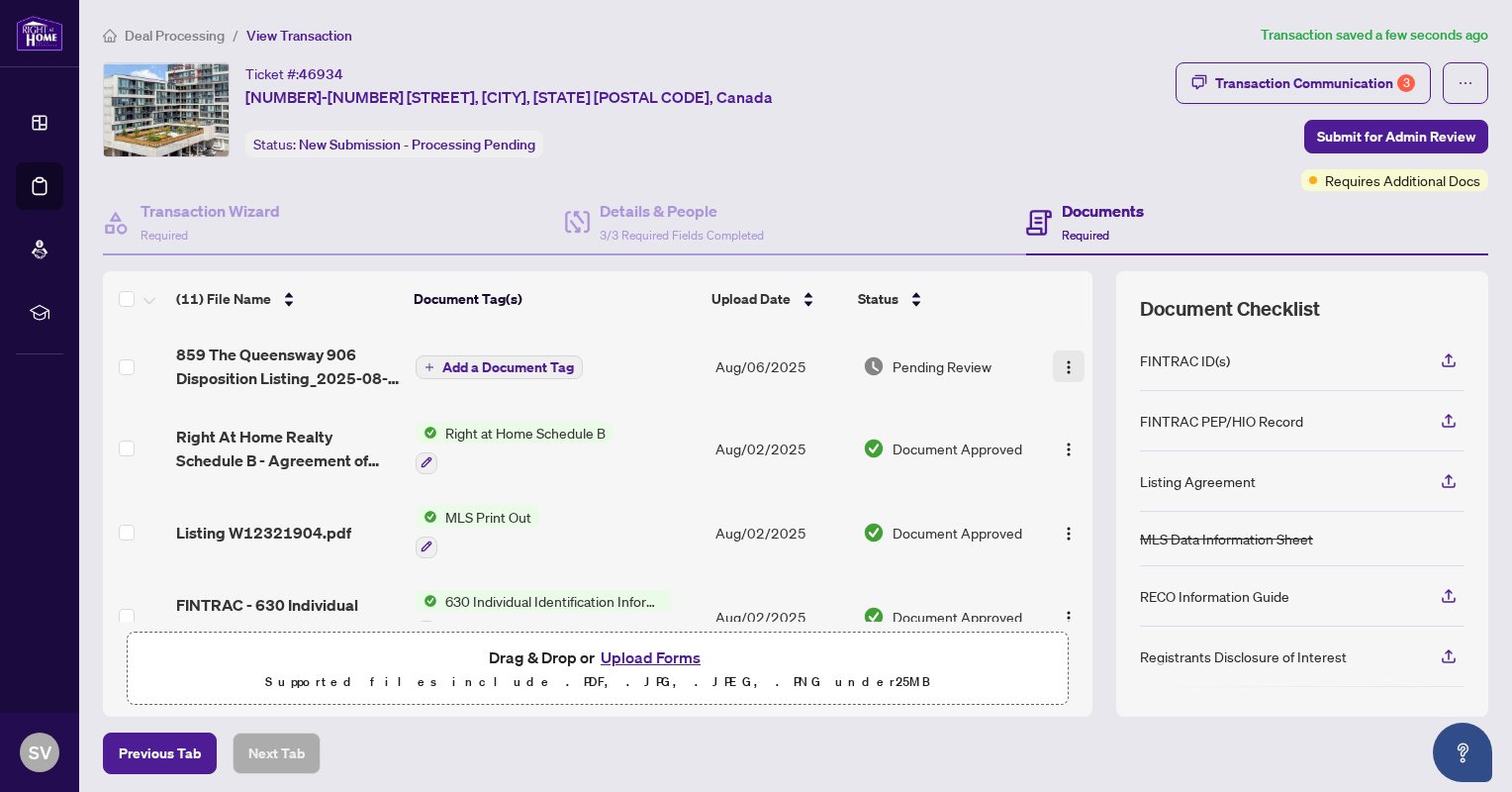 click at bounding box center (1069, 367) 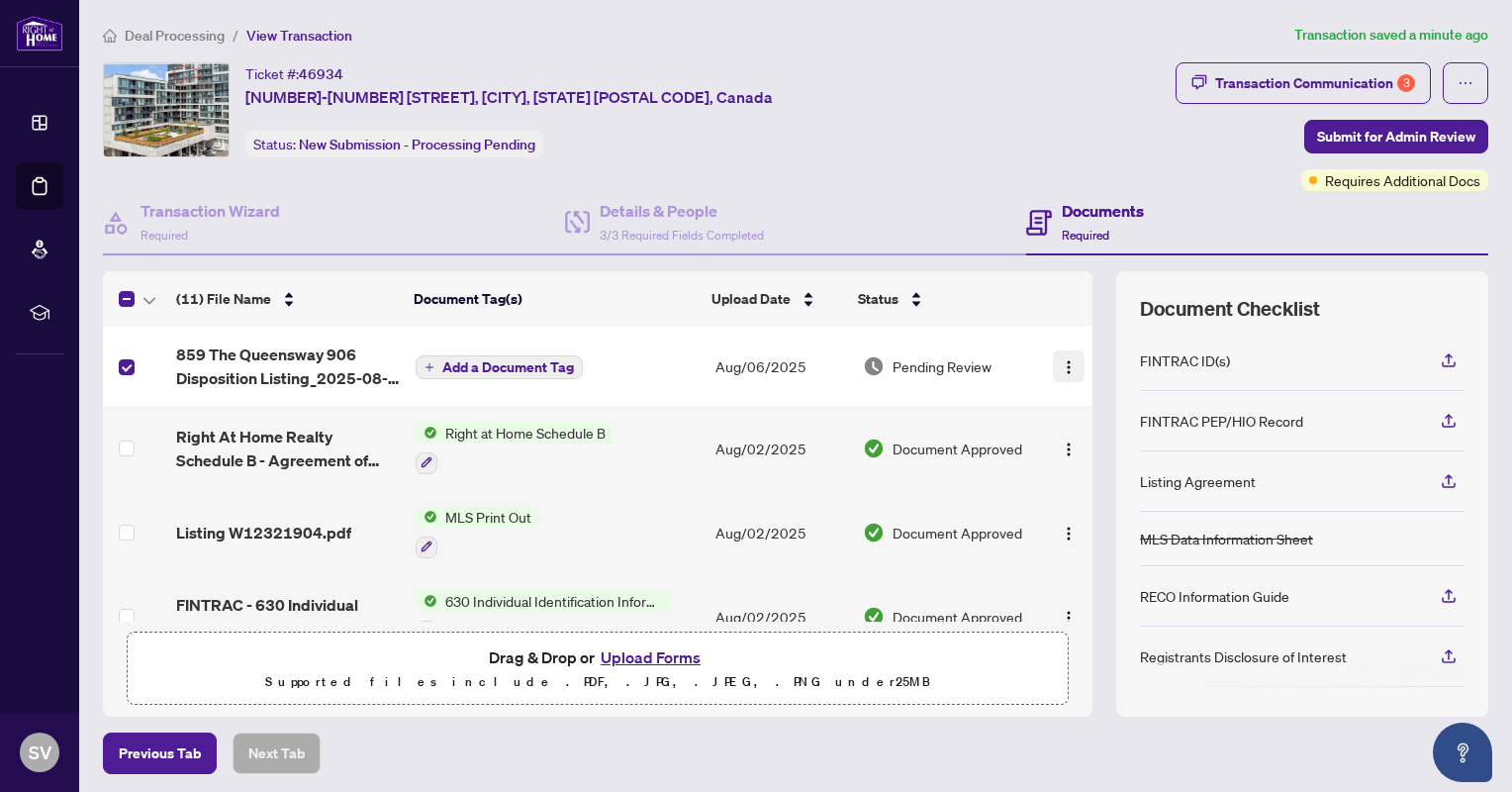 click at bounding box center [1069, 367] 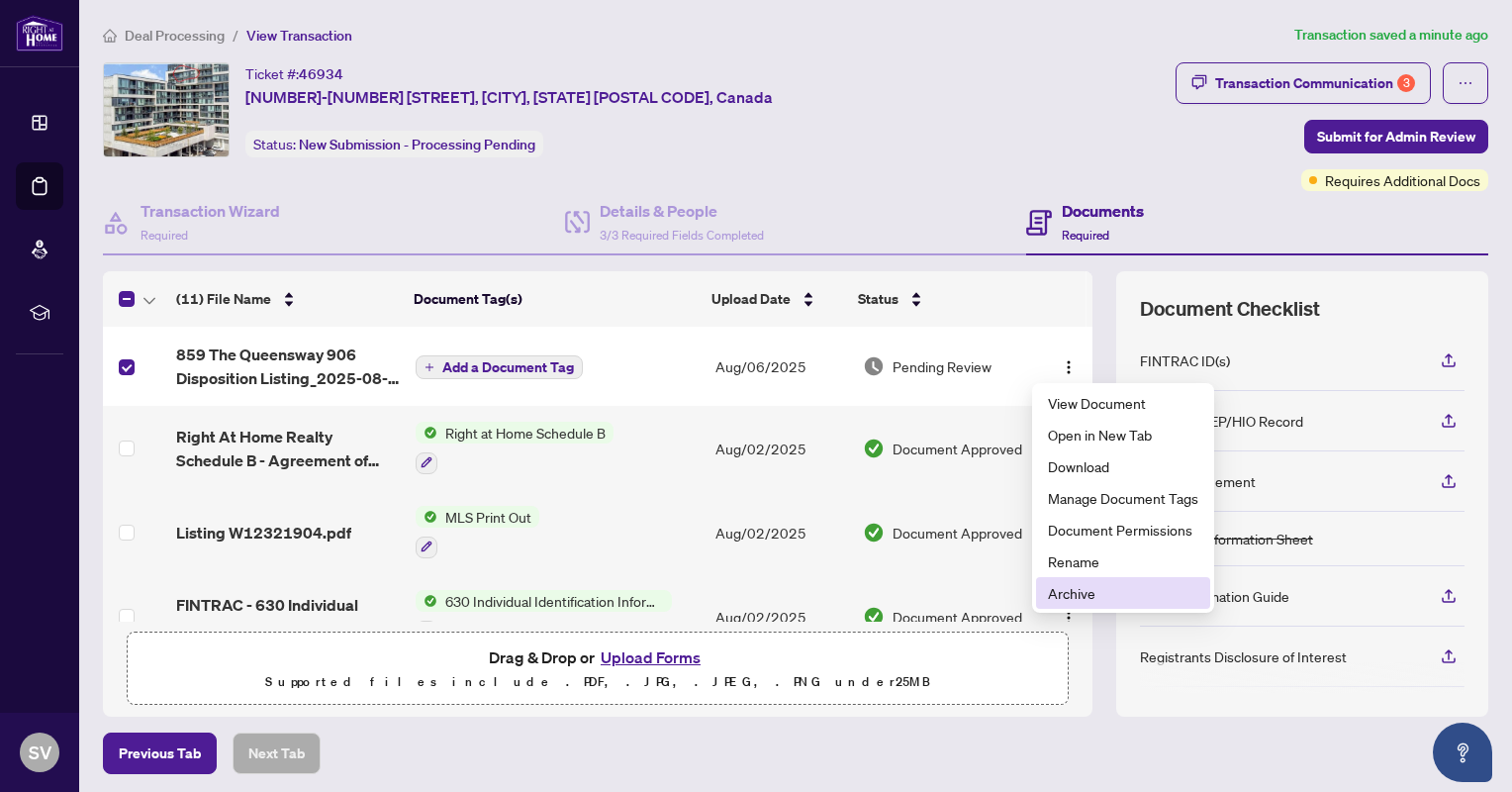 click on "Archive" at bounding box center [1123, 593] 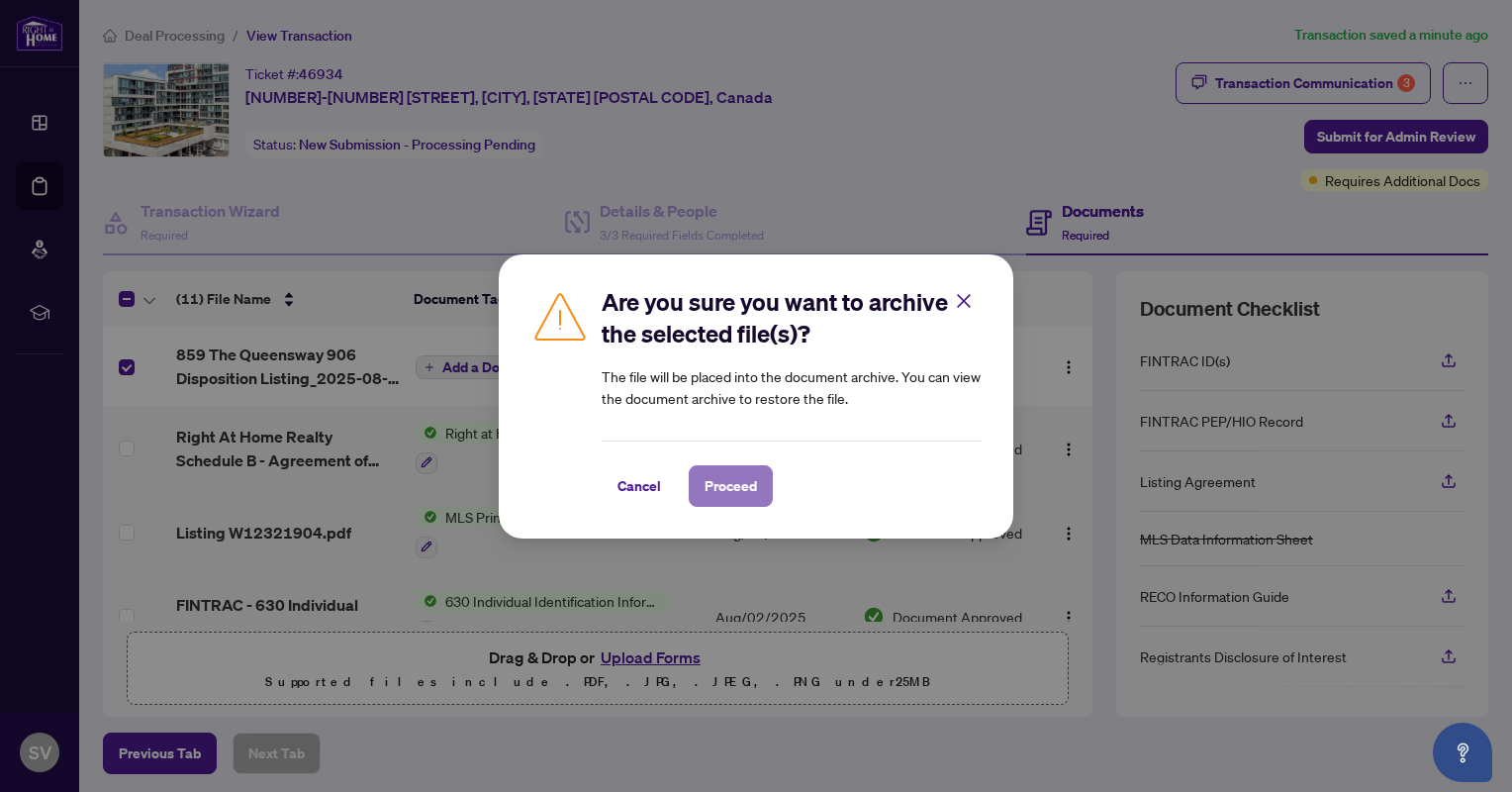 click on "Proceed" at bounding box center (730, 486) 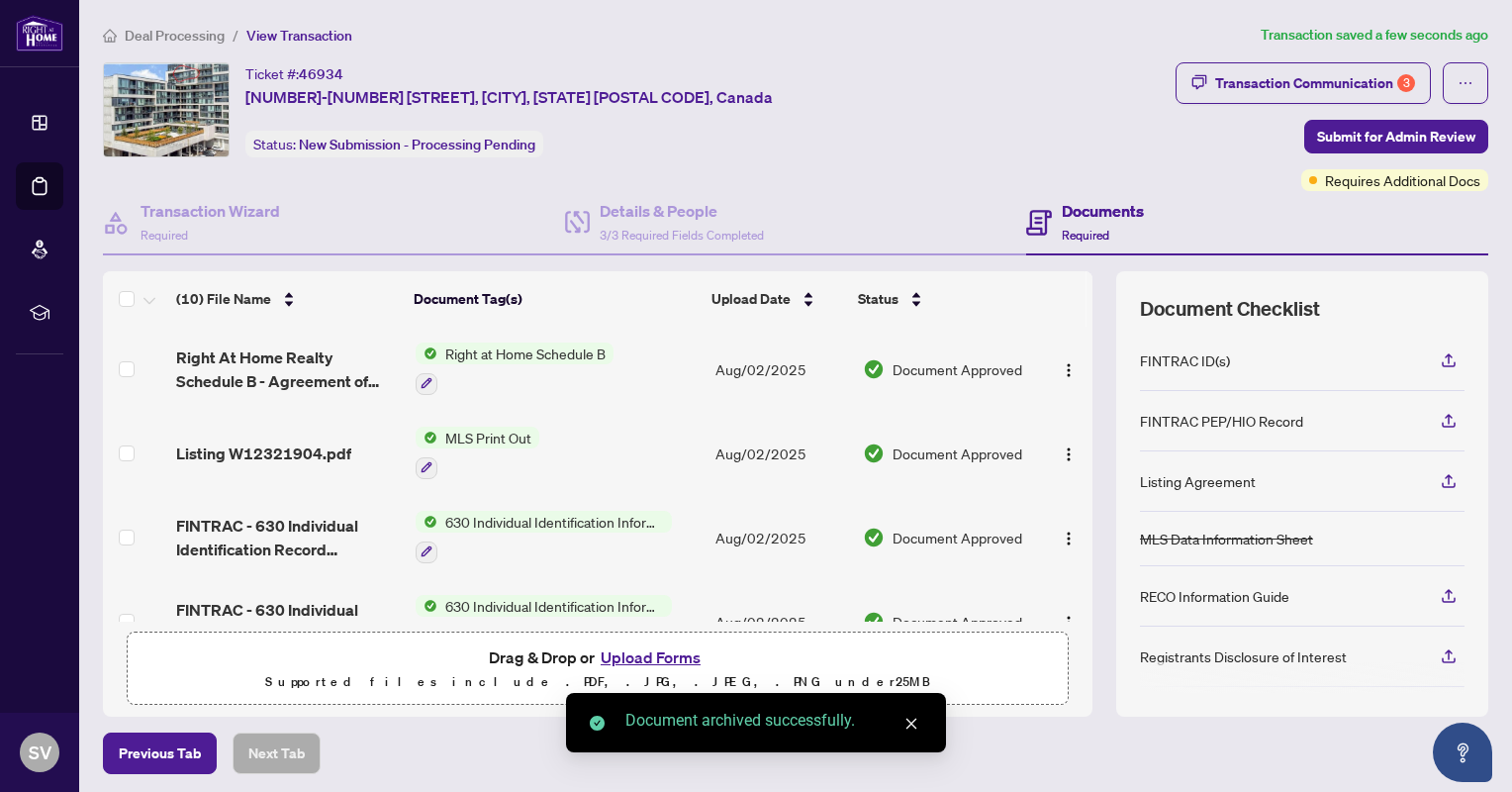 click on "Upload Forms" at bounding box center [650, 657] 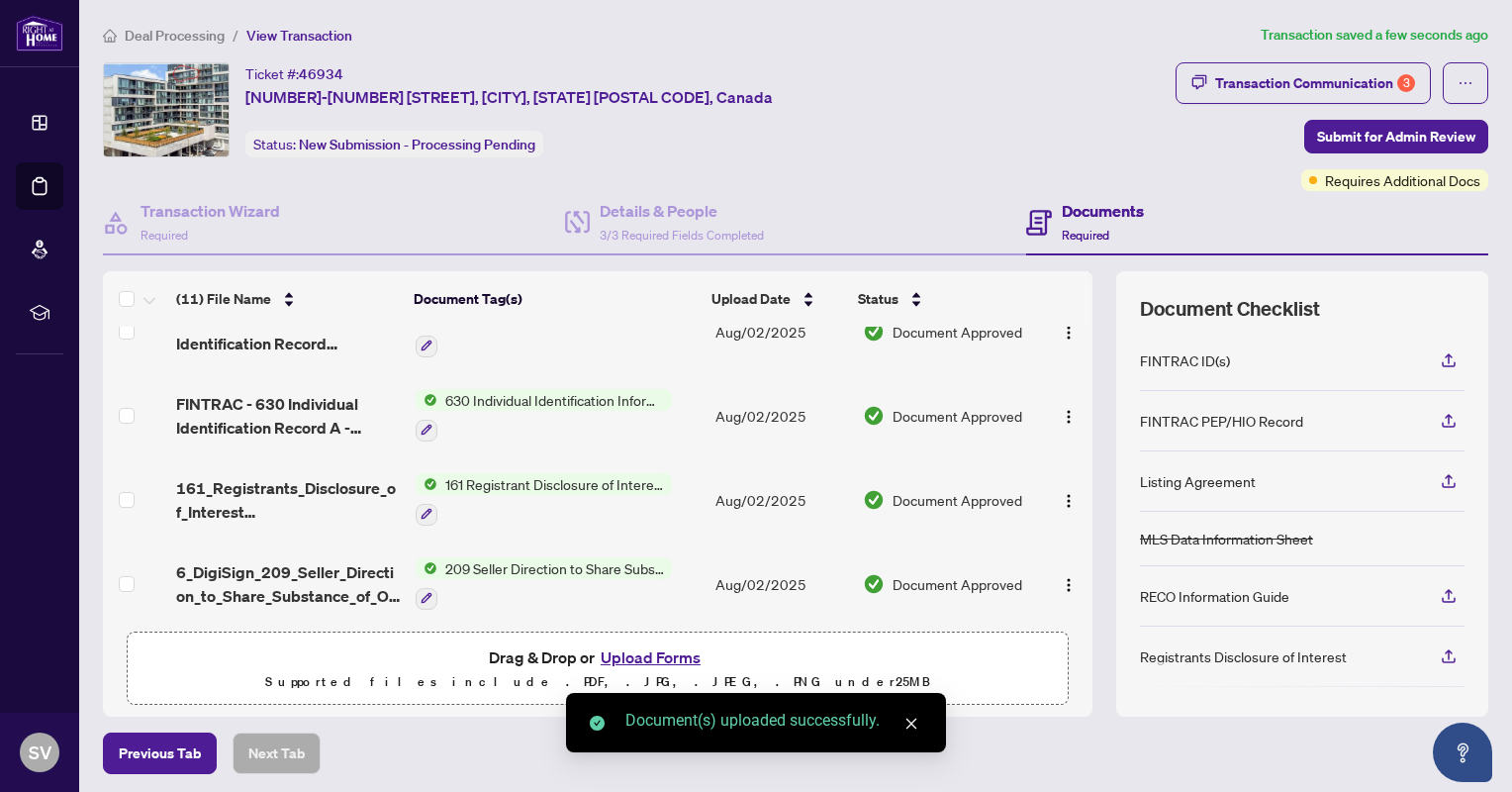 scroll, scrollTop: 0, scrollLeft: 0, axis: both 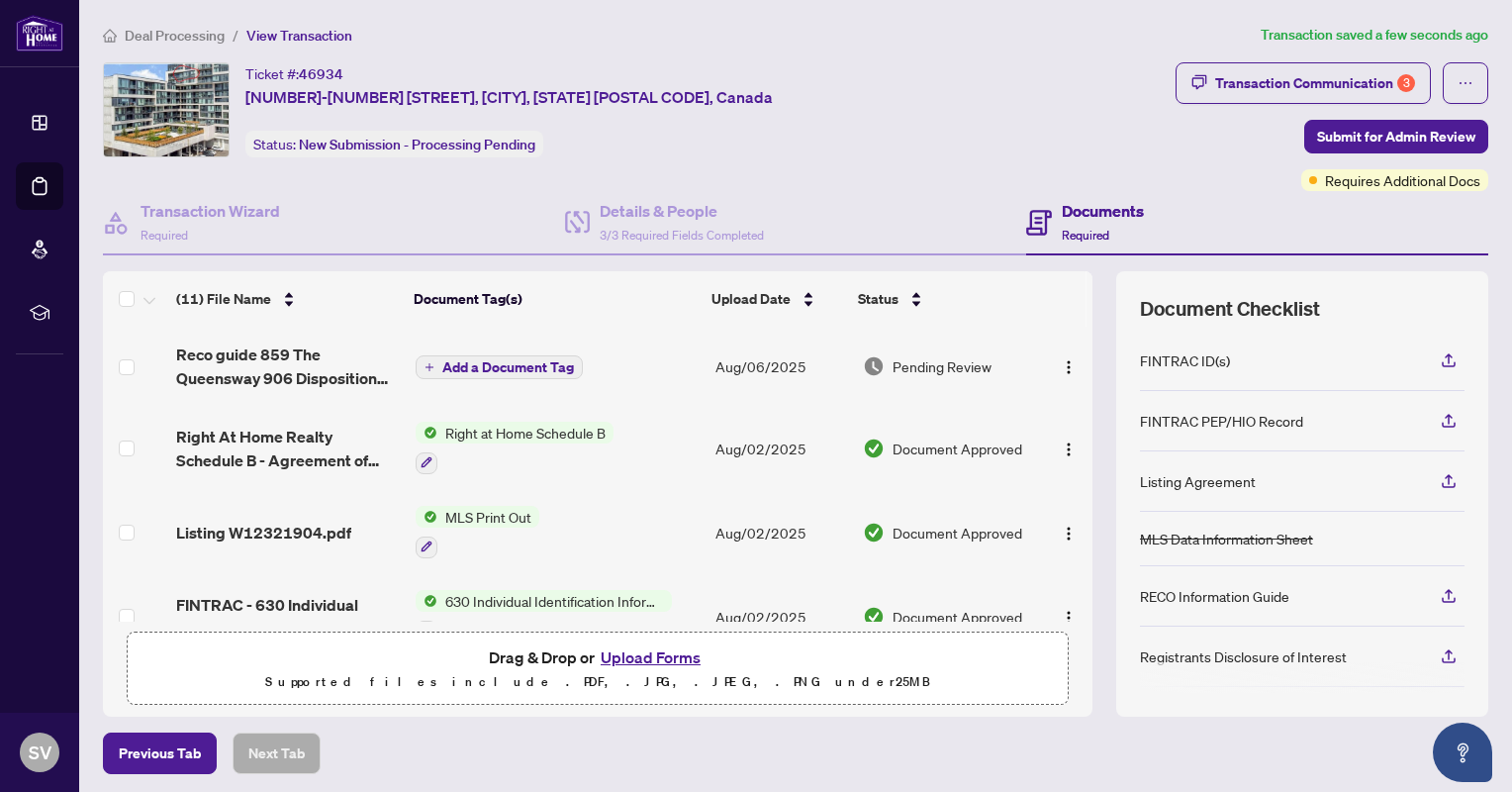 click on "Add a Document Tag" at bounding box center [508, 367] 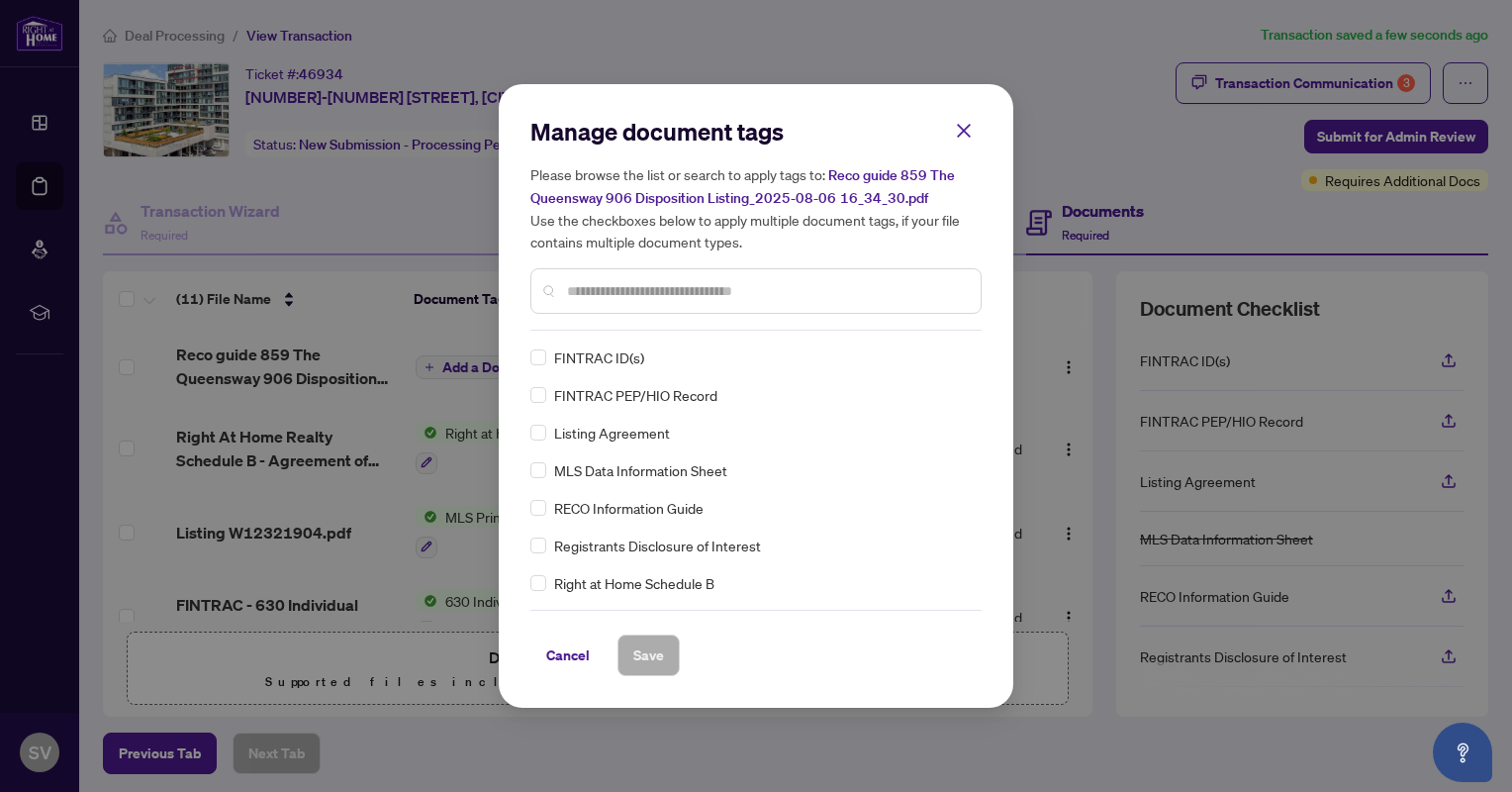 click on "Manage document tags Please browse the list or search to apply tags to:   Reco guide 859 The Queensway 906 Disposition Listing_2025-08-06 16_34_30.pdf   Use the checkboxes below to apply multiple document tags, if your file contains multiple document types." at bounding box center [756, 223] 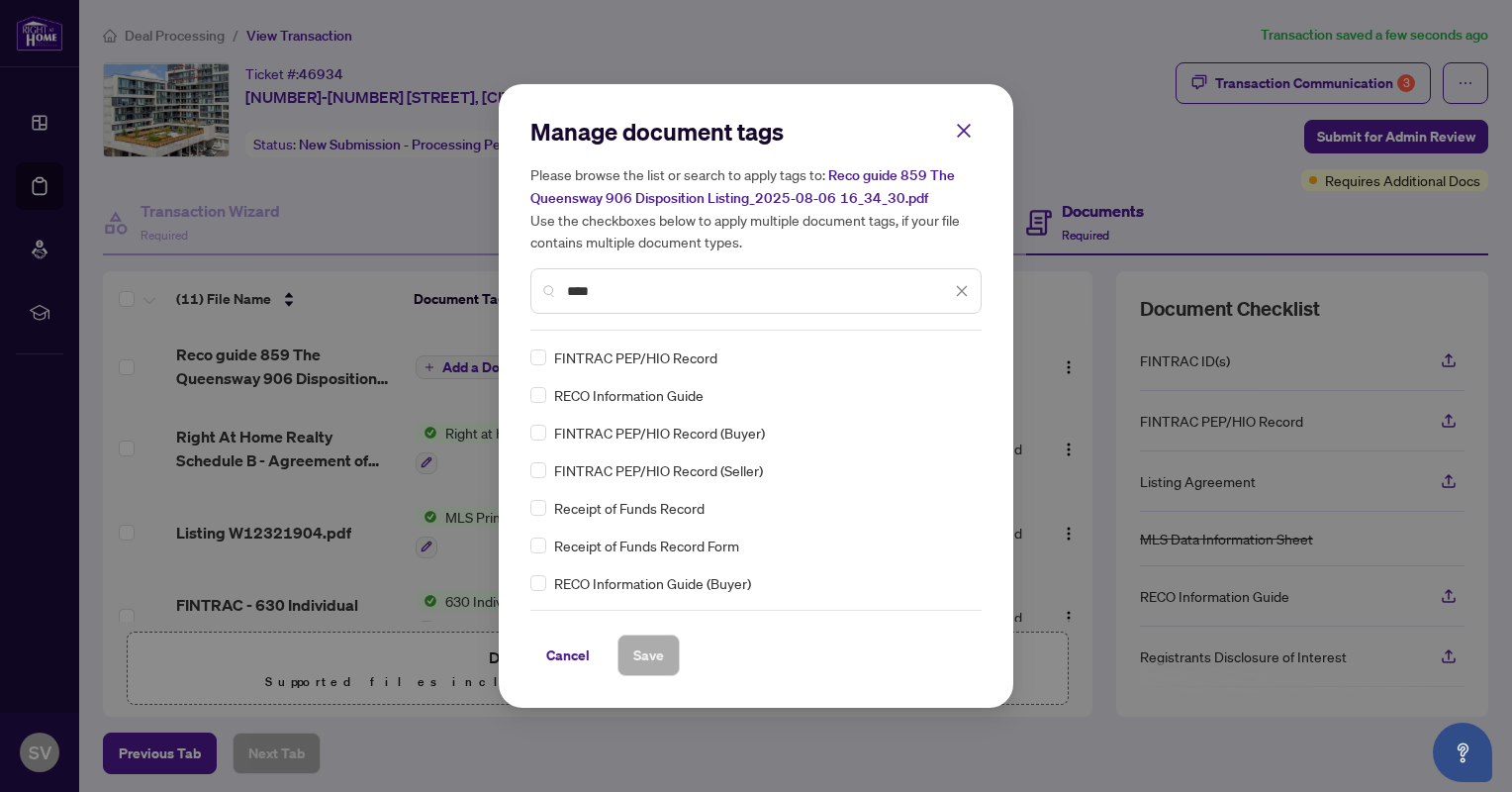 type on "****" 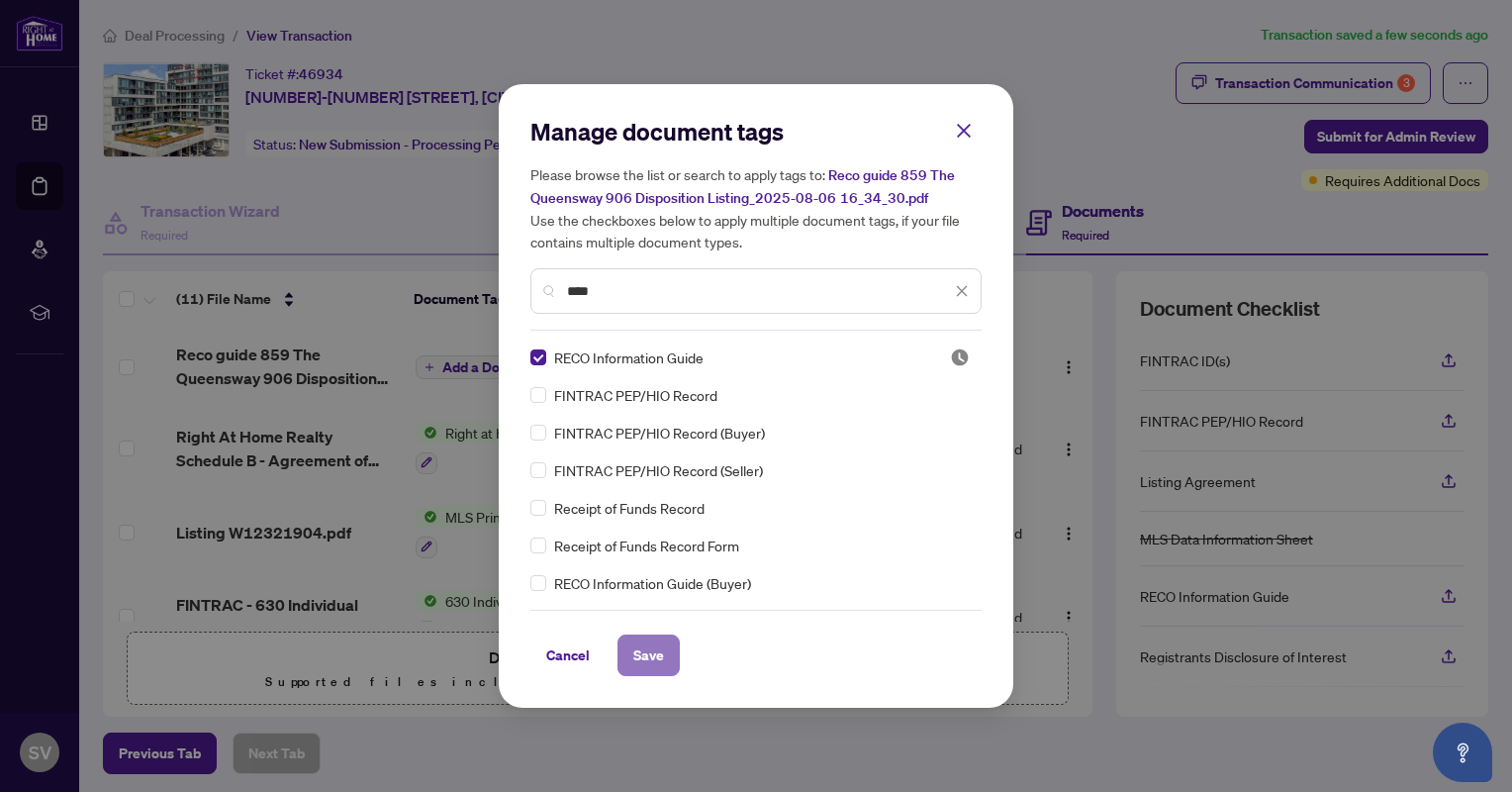 click on "Save" at bounding box center [648, 655] 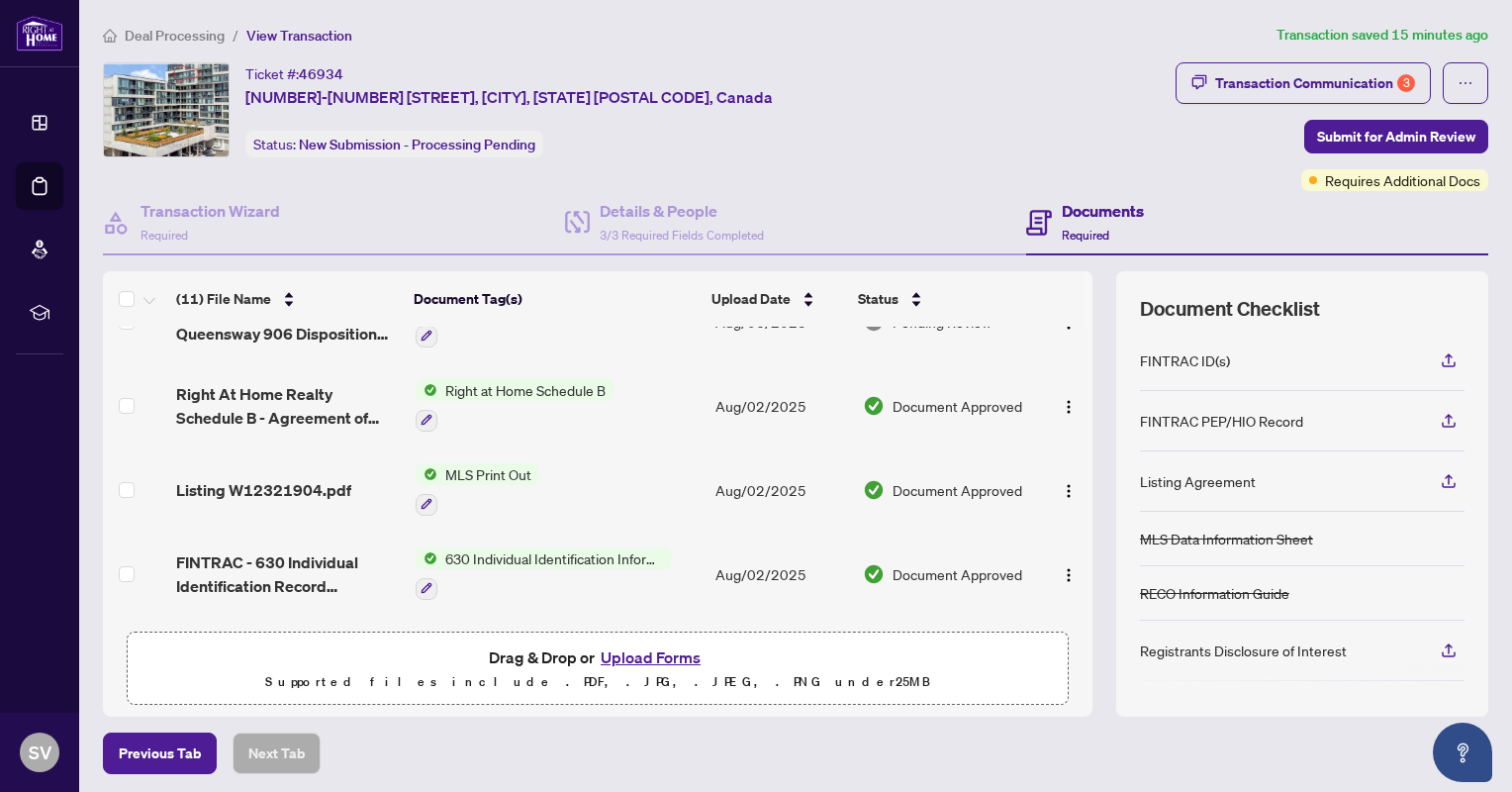 scroll, scrollTop: 50, scrollLeft: 0, axis: vertical 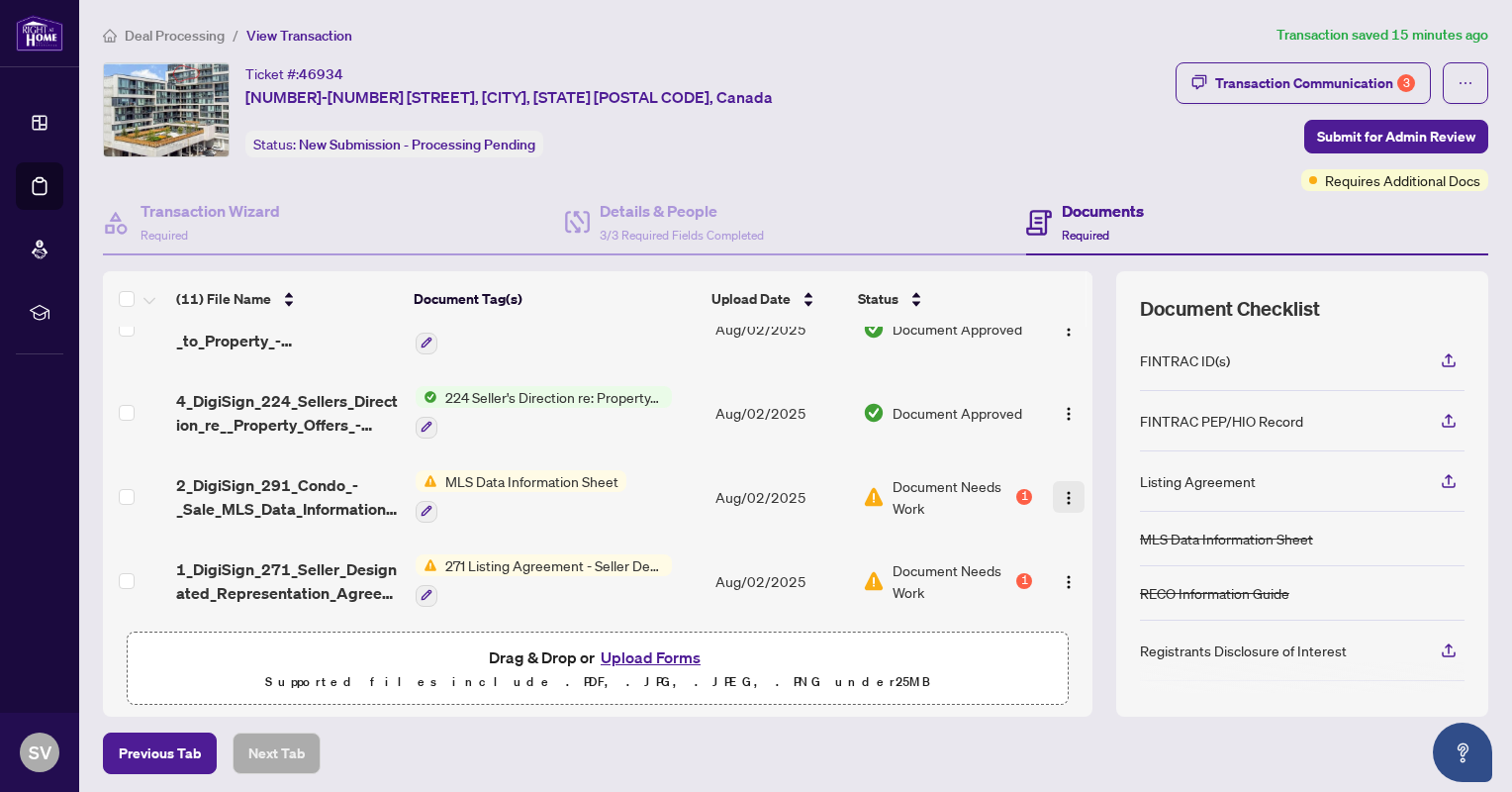 click at bounding box center [1069, 498] 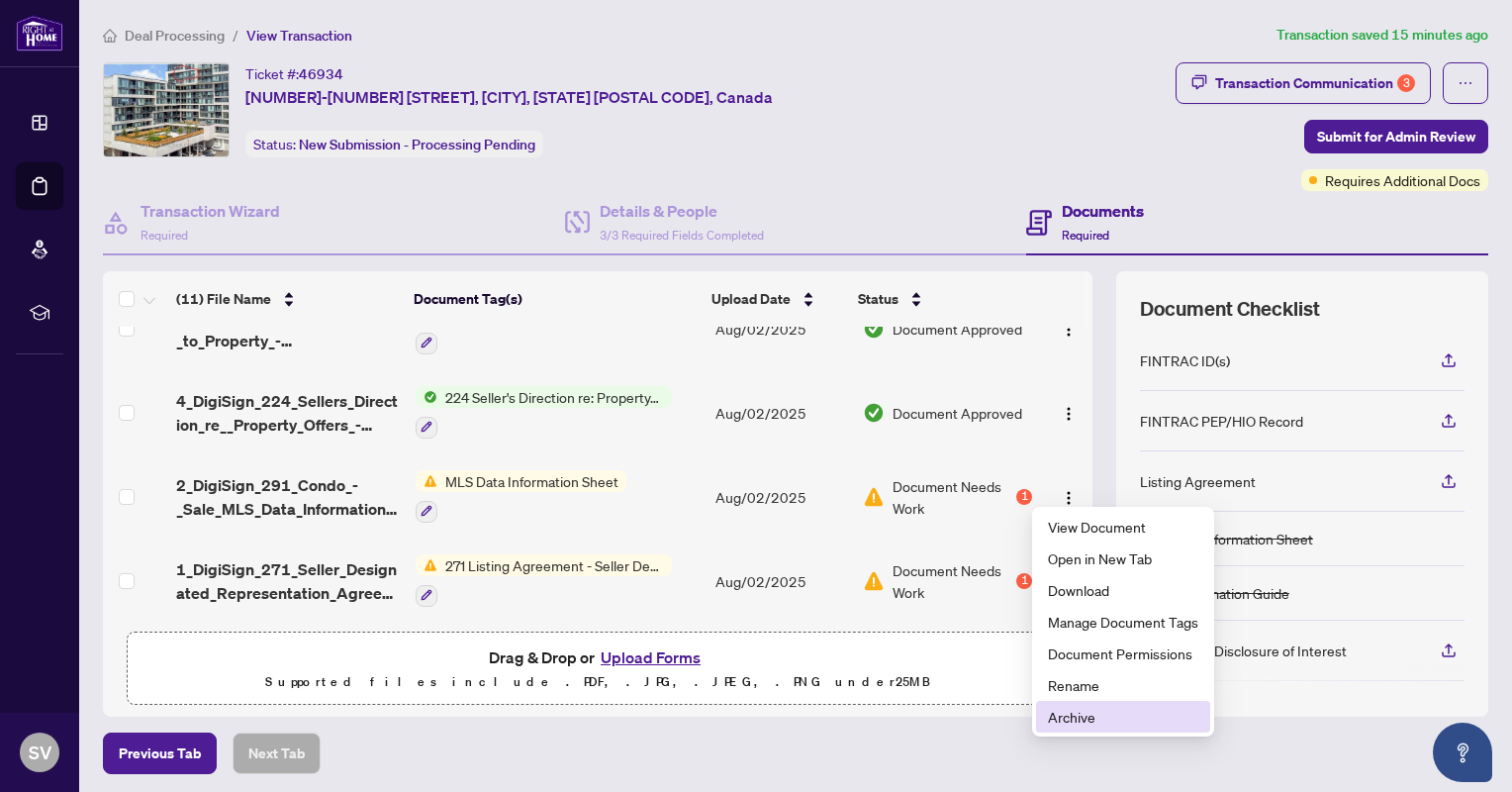 click on "Archive" at bounding box center [1123, 717] 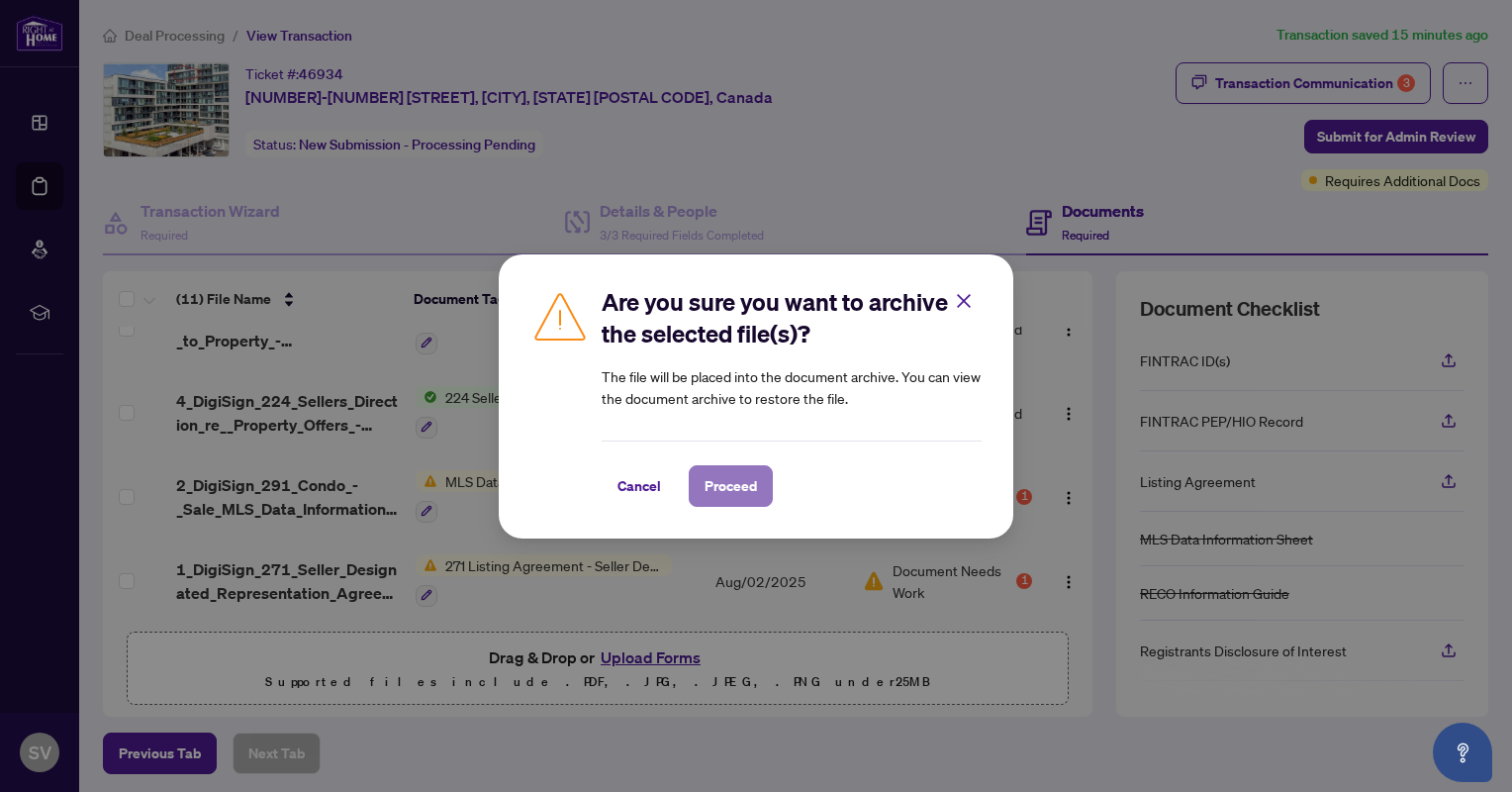 click on "Proceed" at bounding box center (730, 486) 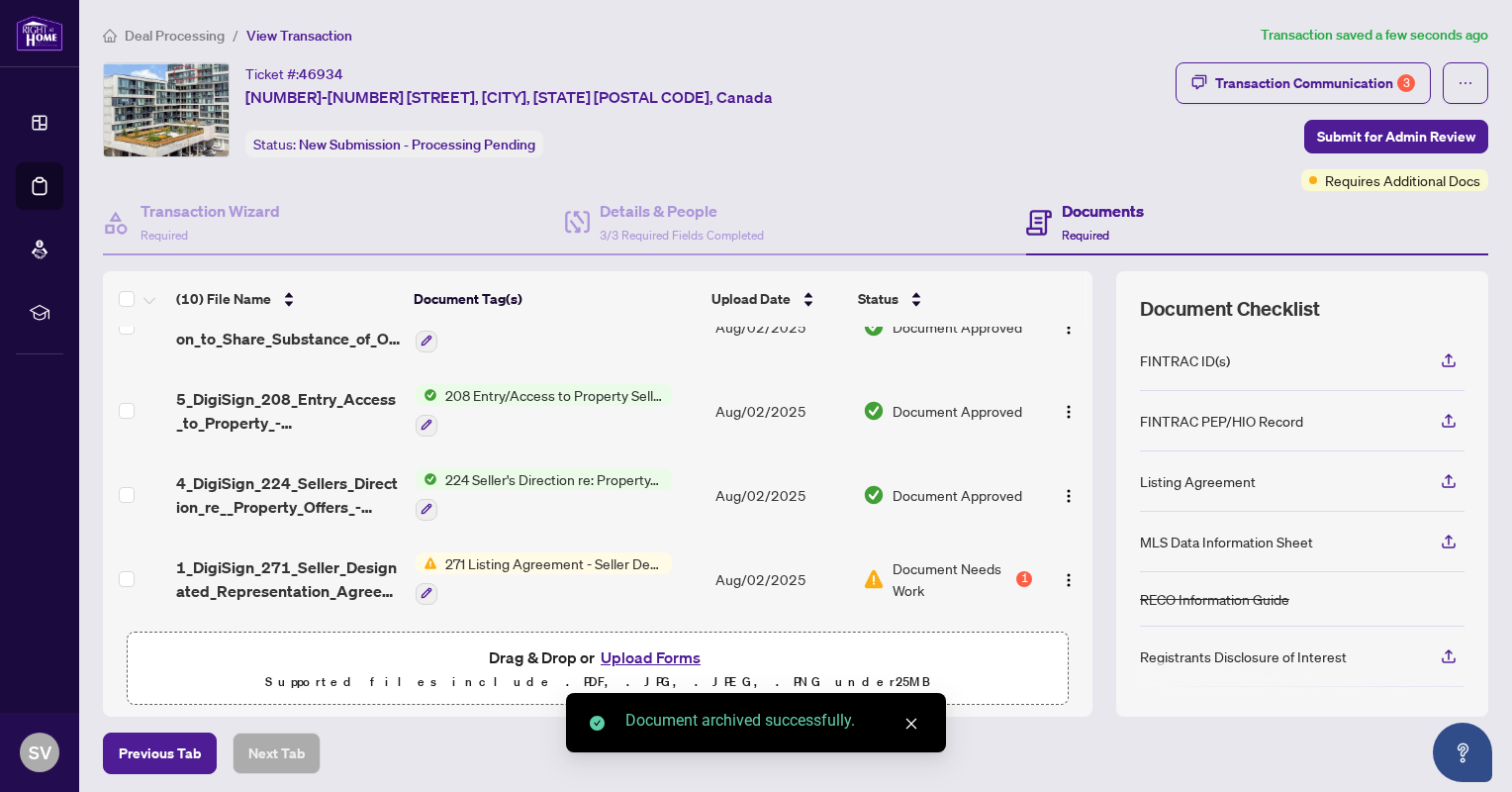 scroll, scrollTop: 546, scrollLeft: 0, axis: vertical 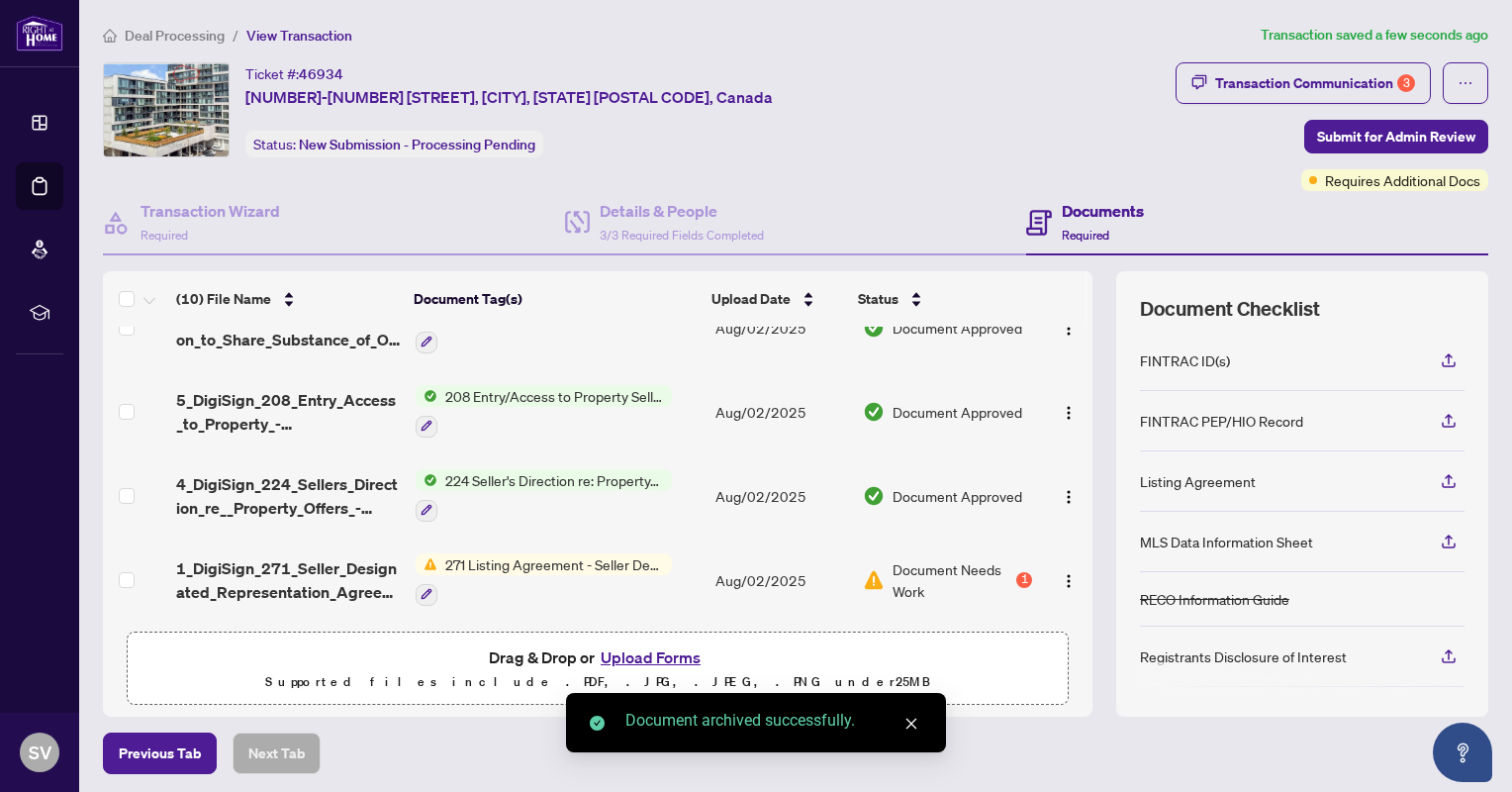 click on "Upload Forms" at bounding box center [650, 657] 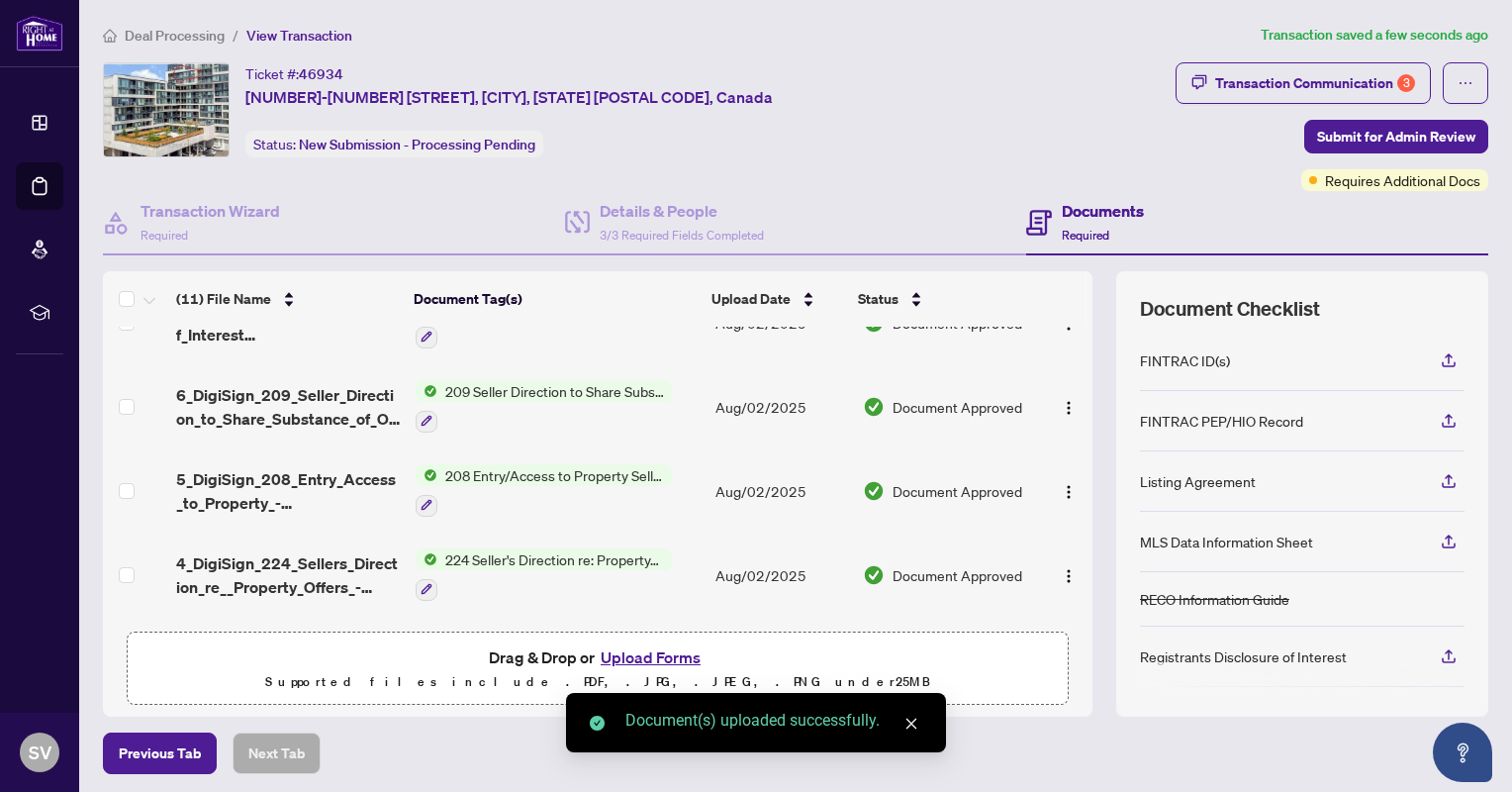 scroll, scrollTop: 626, scrollLeft: 0, axis: vertical 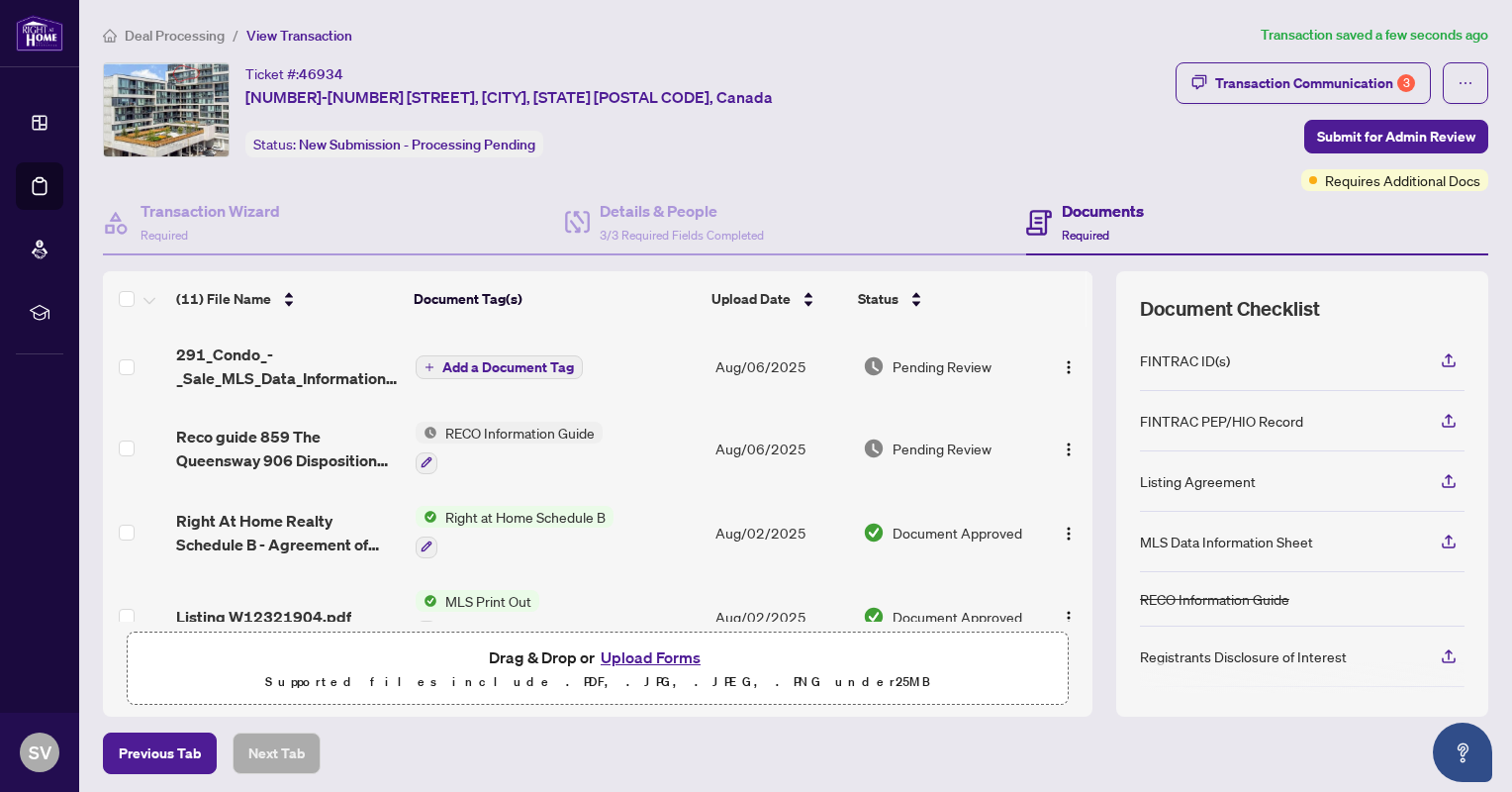 click on "Add a Document Tag" at bounding box center [499, 367] 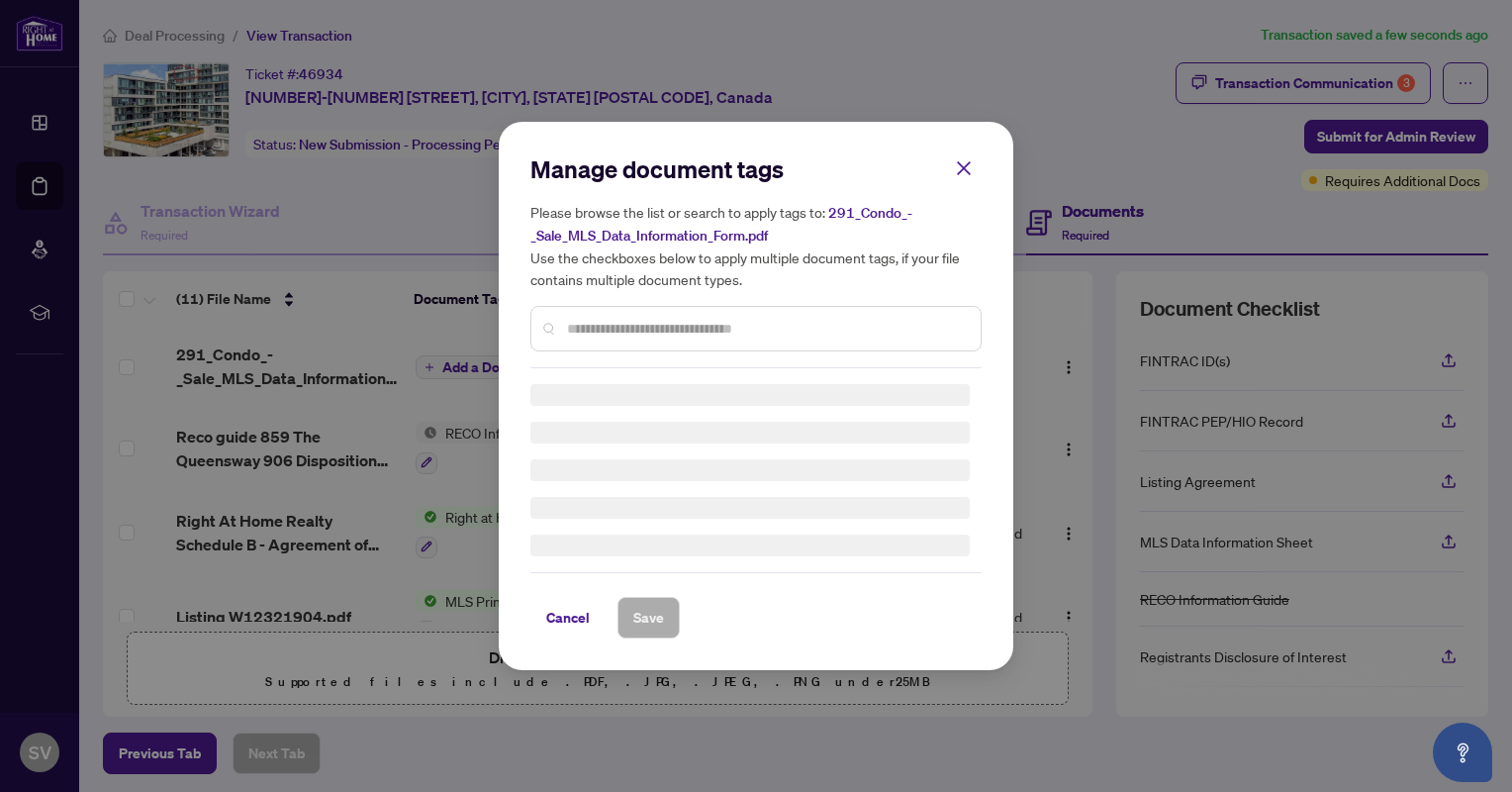 click on "Manage document tags Please browse the list or search to apply tags to:   291_Condo_-_Sale_MLS_Data_Information_Form.pdf   Use the checkboxes below to apply multiple document tags, if your file contains multiple document types." at bounding box center (756, 260) 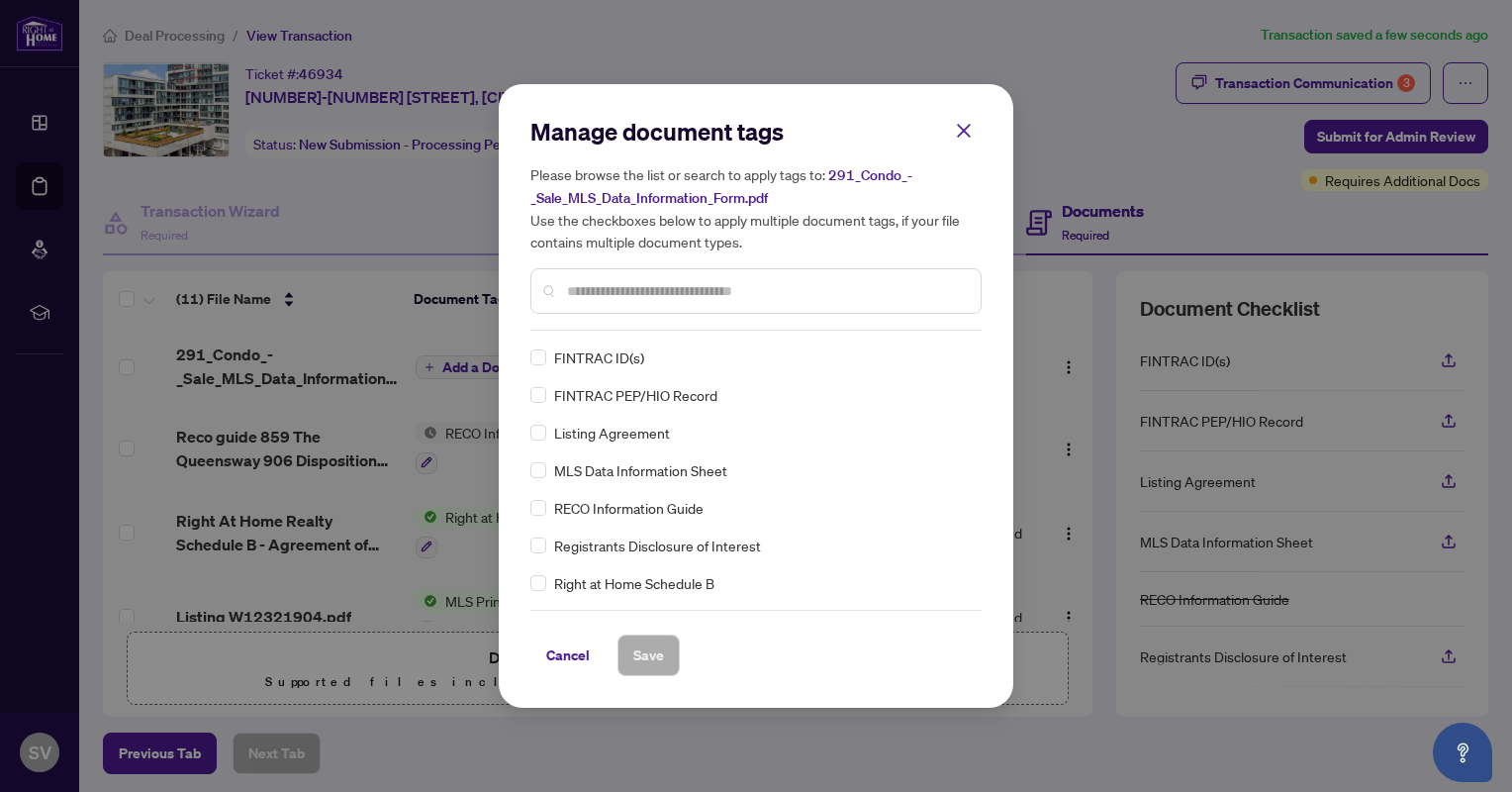 click at bounding box center (766, 291) 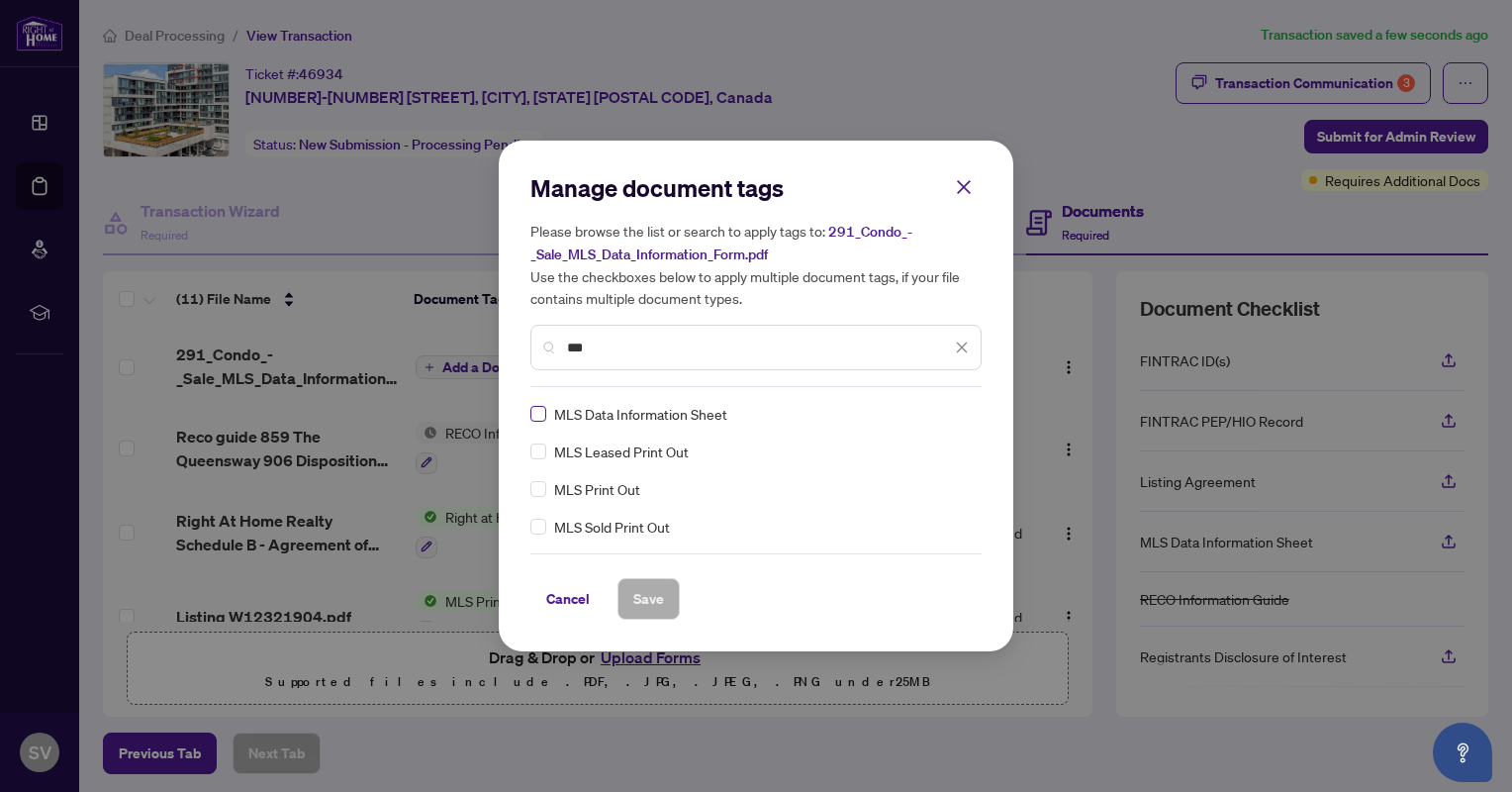 type on "***" 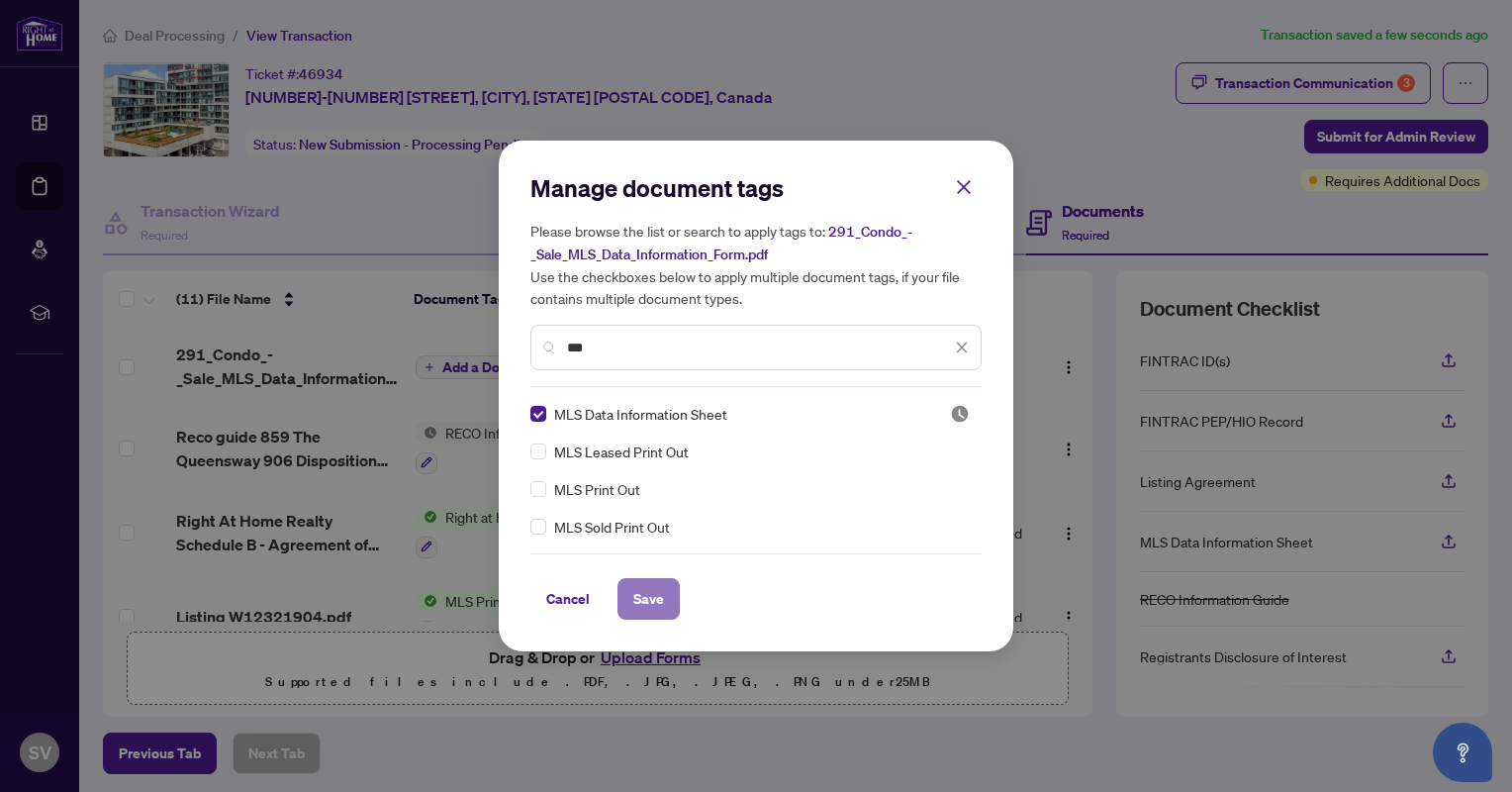 click on "Save" at bounding box center (648, 599) 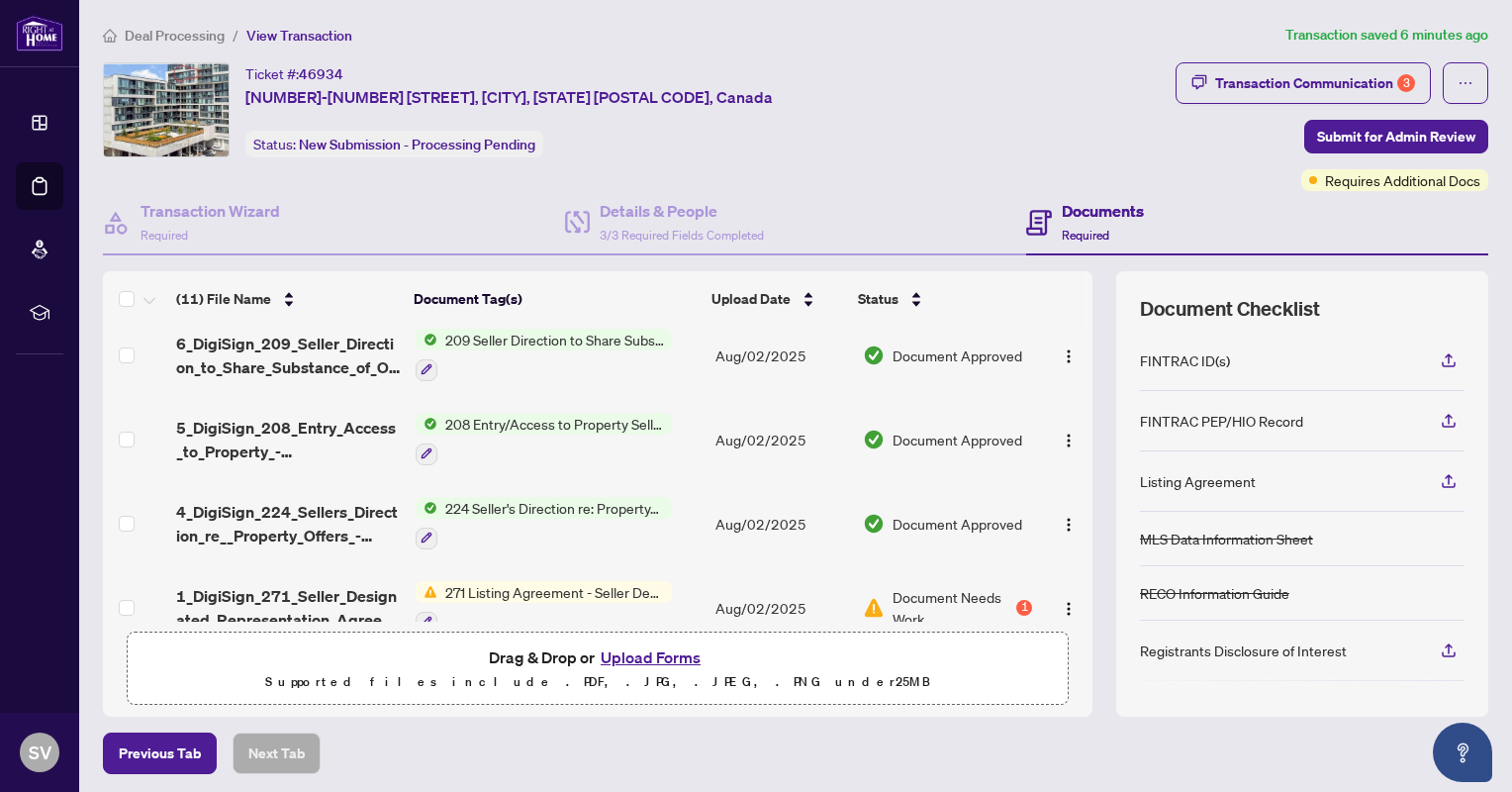 scroll, scrollTop: 630, scrollLeft: 0, axis: vertical 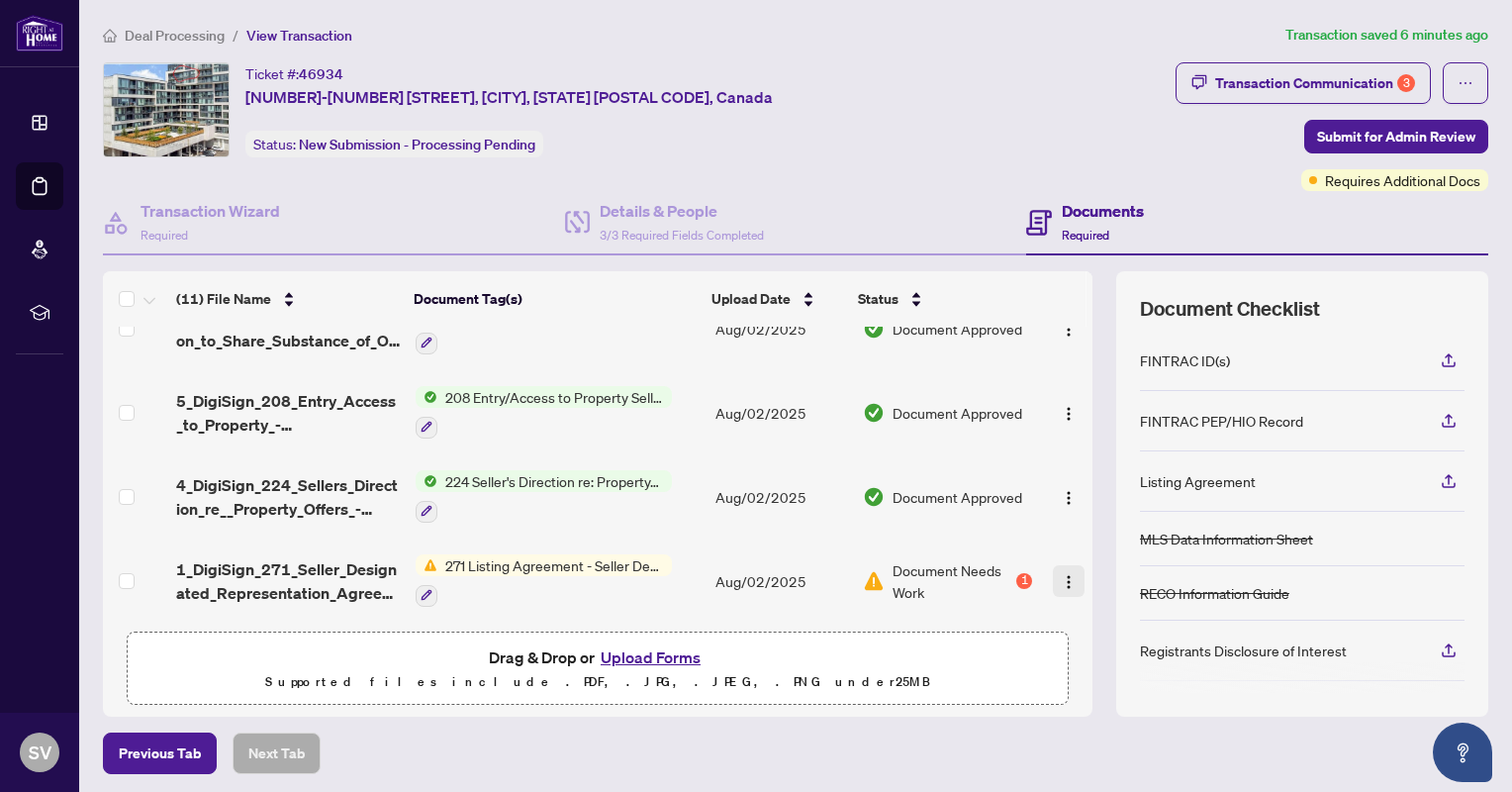 click at bounding box center [1069, 582] 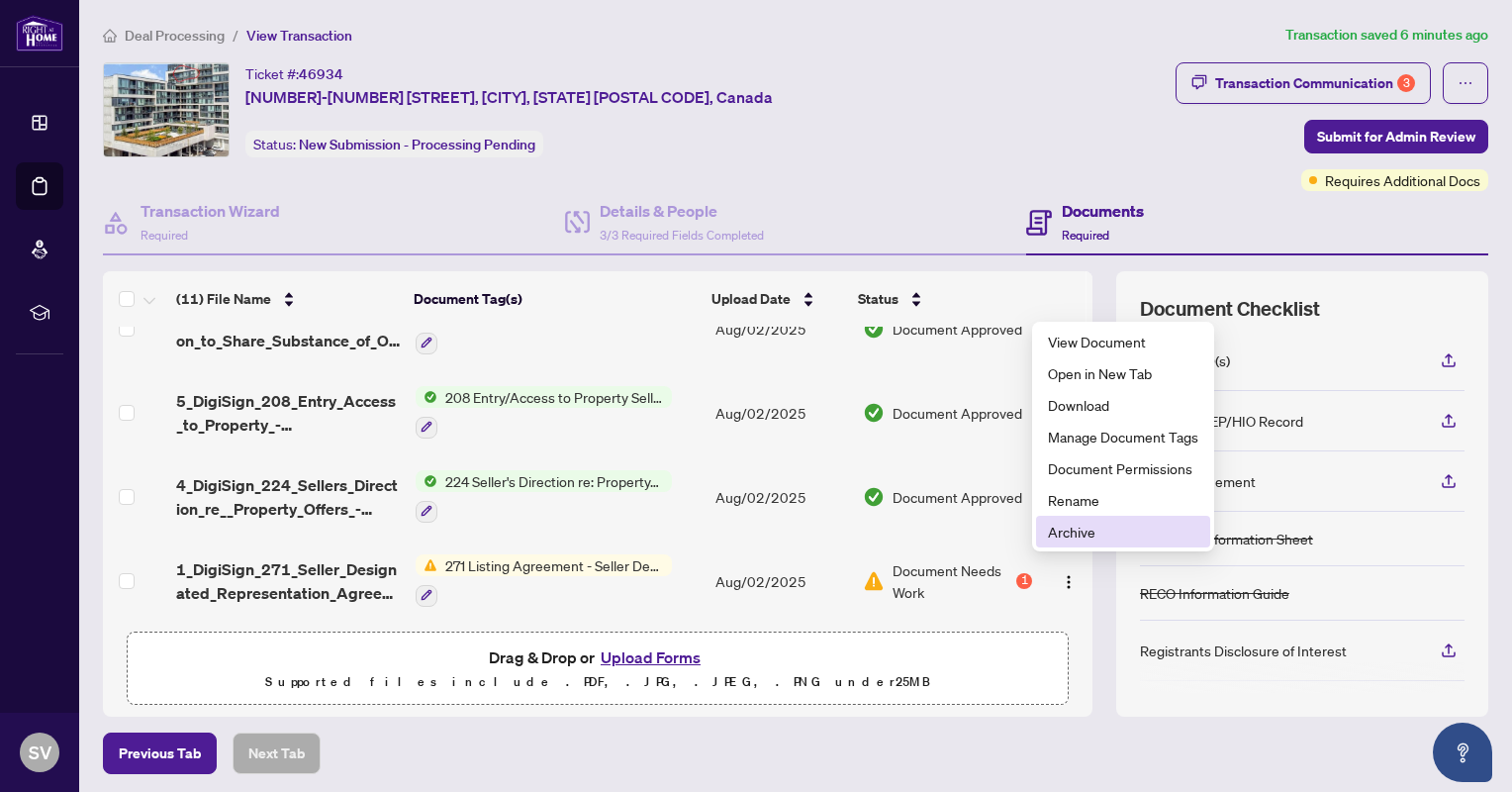 click on "Archive" at bounding box center (1123, 532) 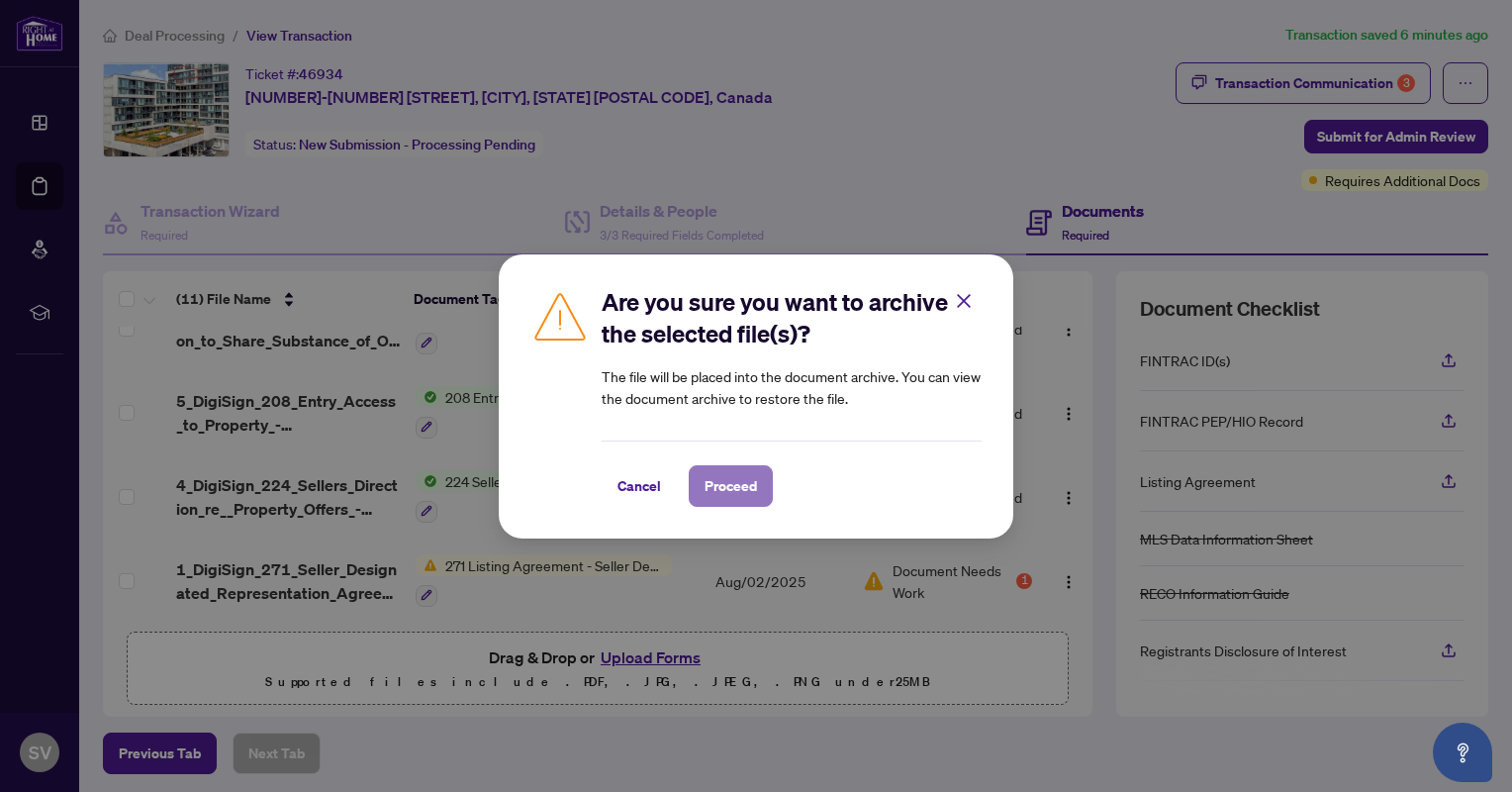 click on "Proceed" at bounding box center (730, 486) 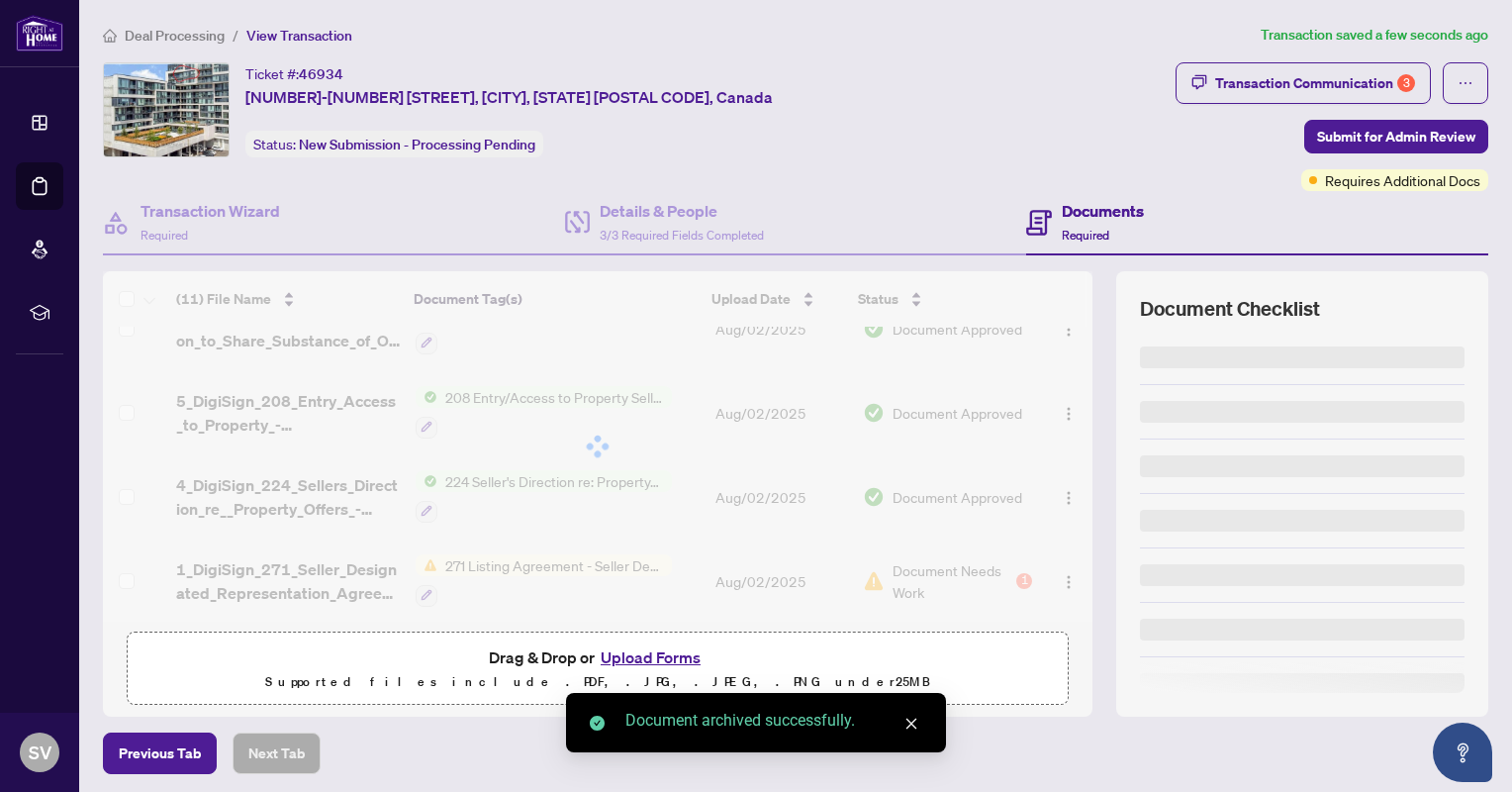 scroll, scrollTop: 546, scrollLeft: 0, axis: vertical 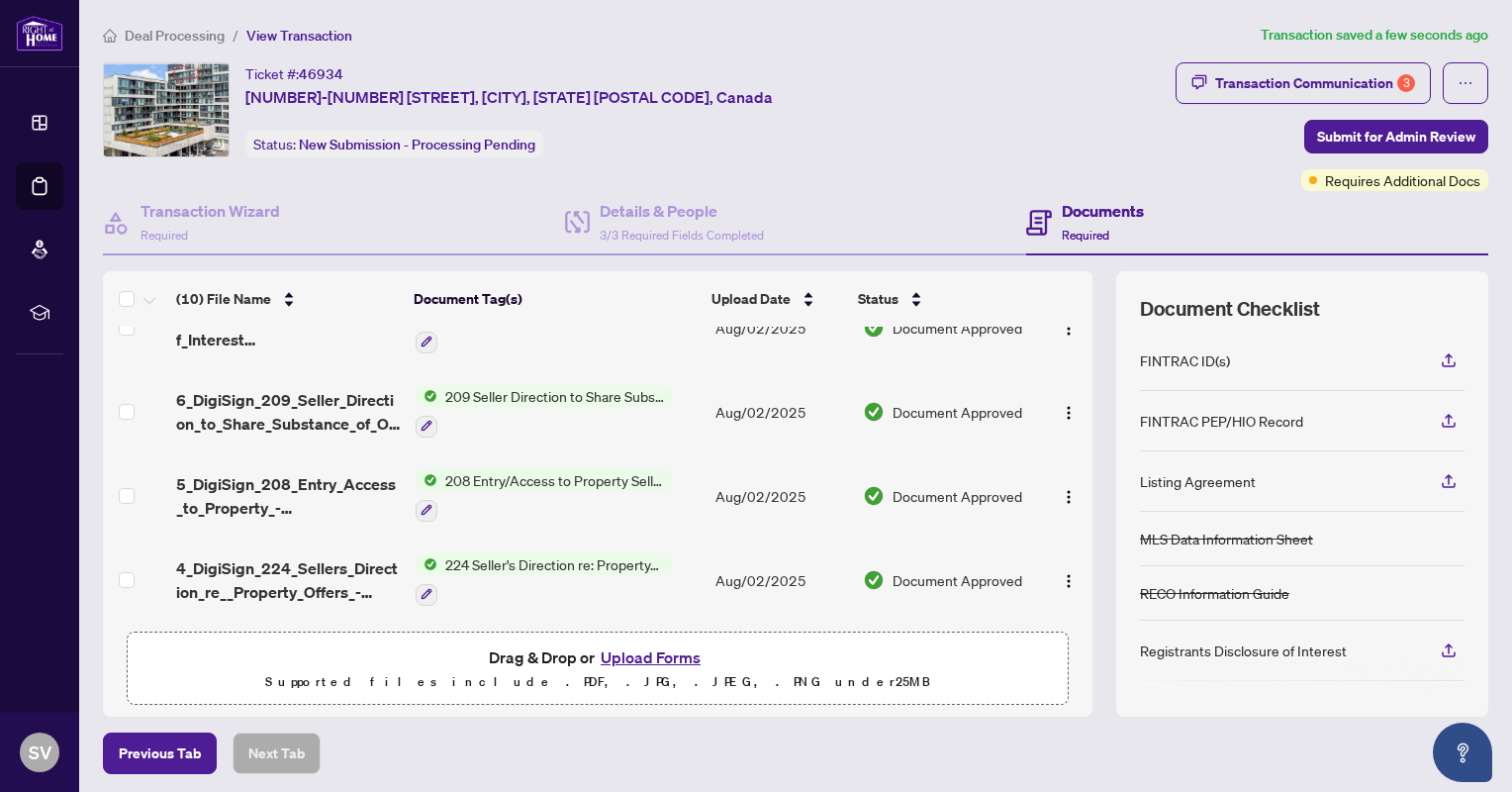 click on "Upload Forms" at bounding box center (650, 657) 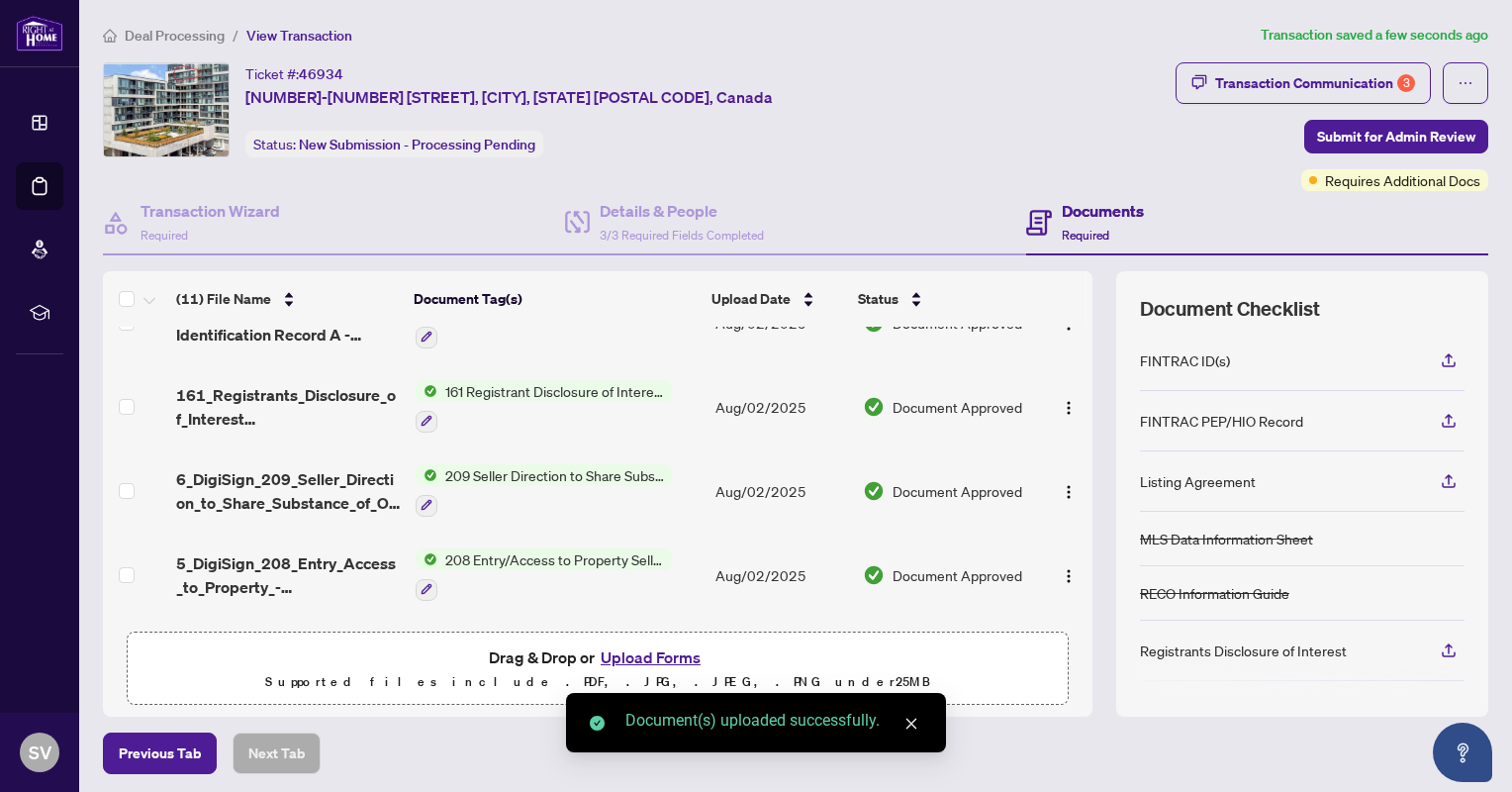 scroll, scrollTop: 626, scrollLeft: 0, axis: vertical 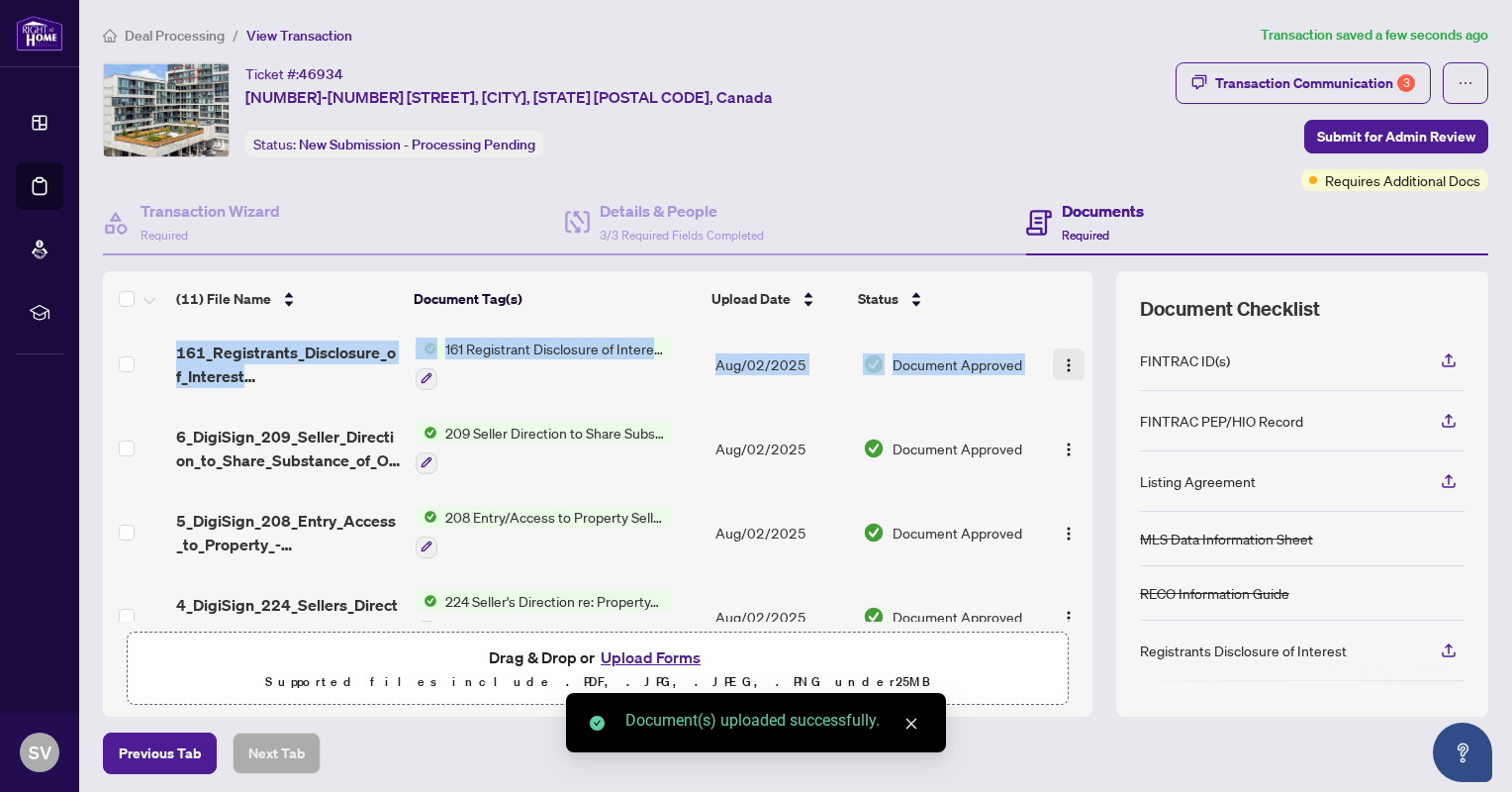 drag, startPoint x: 1071, startPoint y: 559, endPoint x: 1049, endPoint y: 343, distance: 217.11748 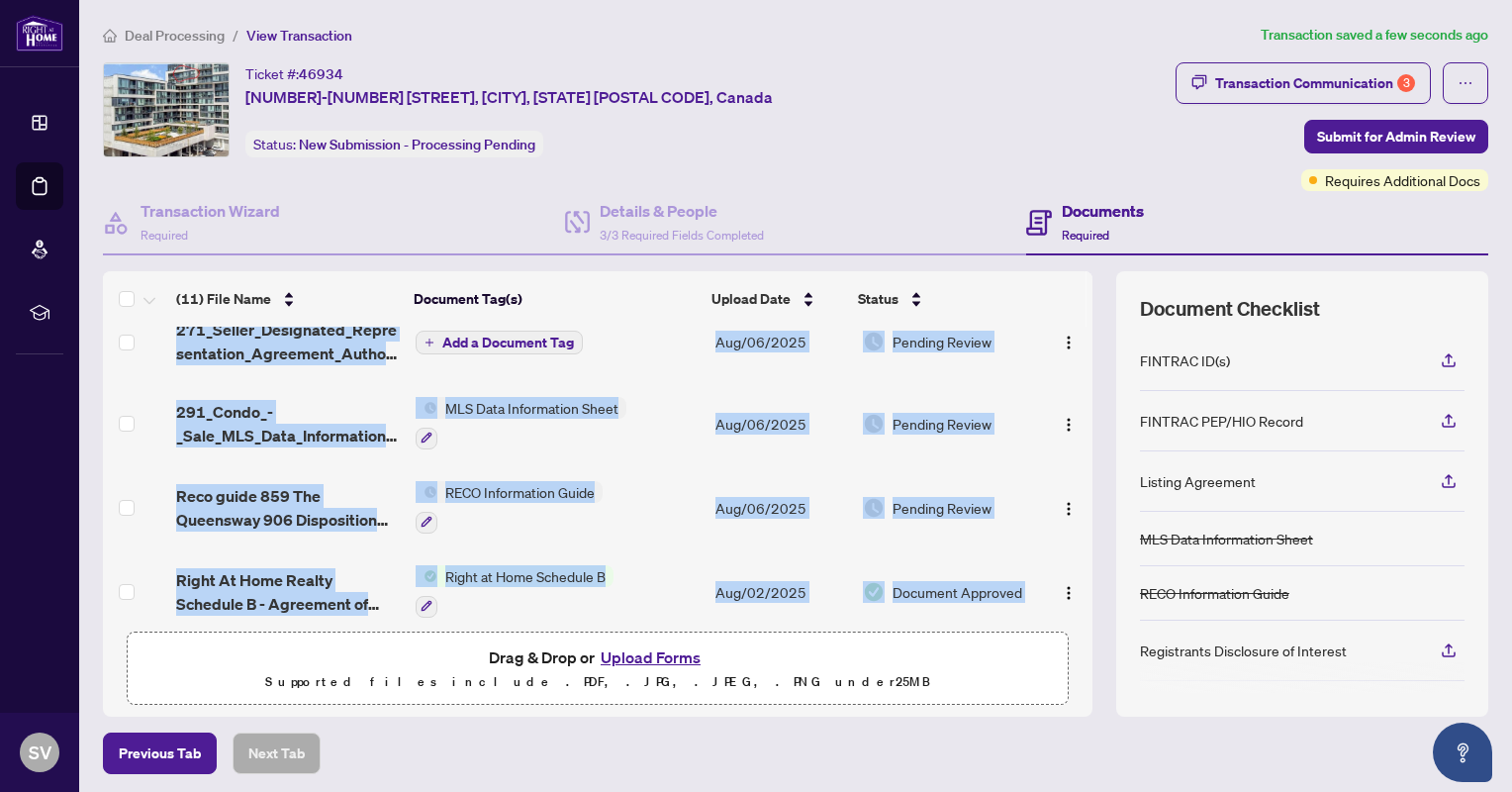scroll, scrollTop: 0, scrollLeft: 0, axis: both 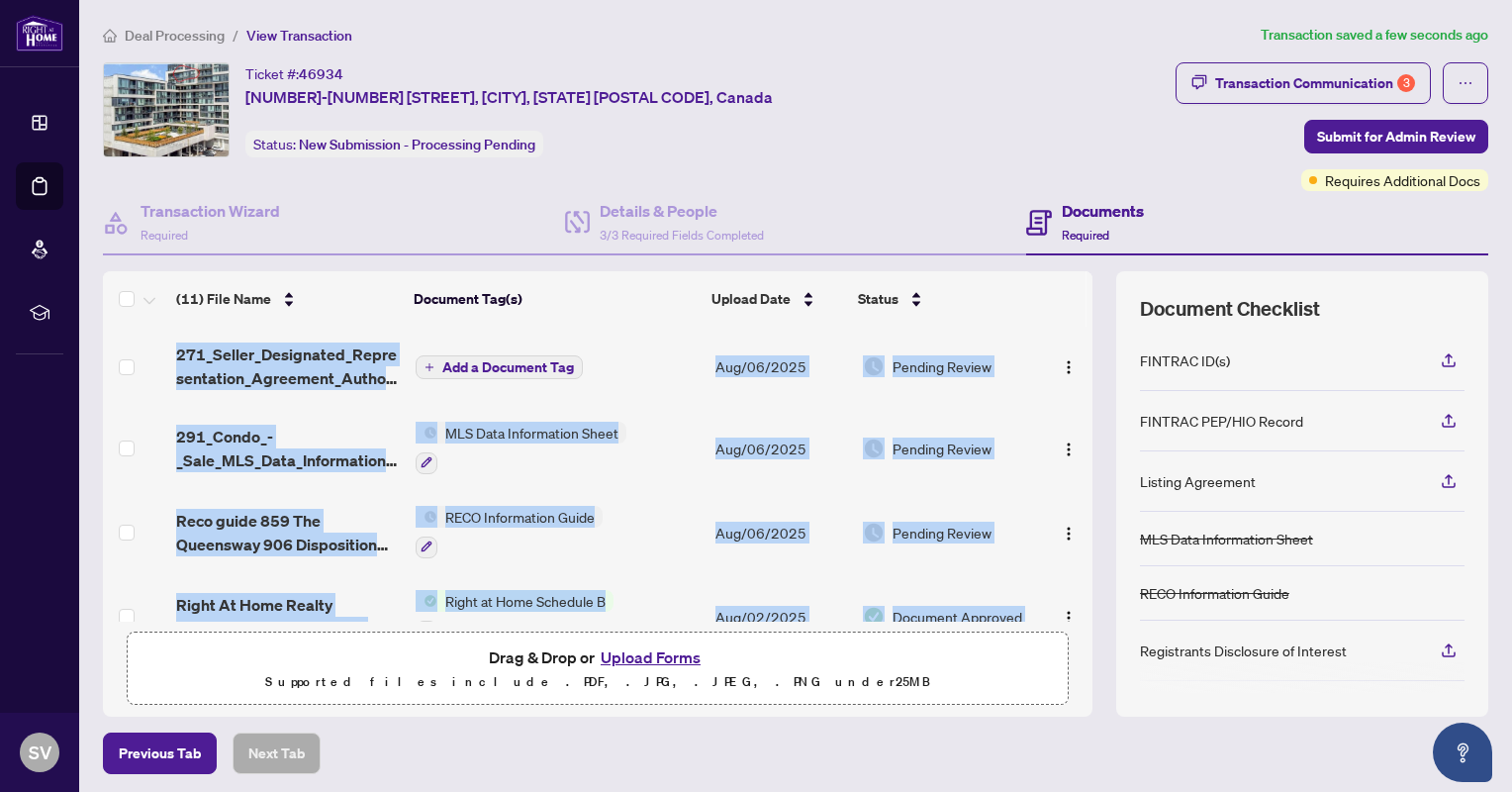 click on "Add a Document Tag" at bounding box center [508, 367] 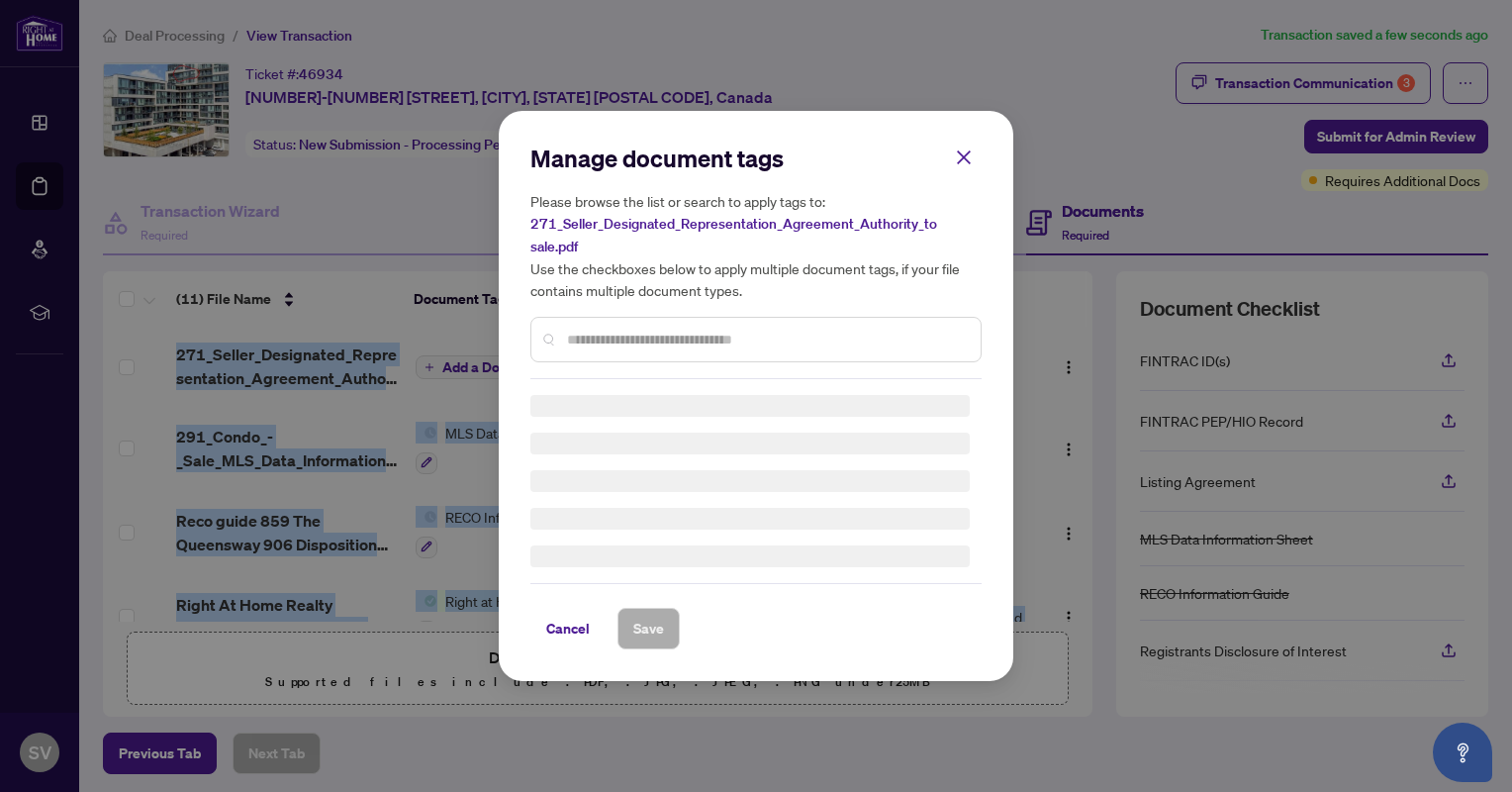 click on "Manage document tags Please browse the list or search to apply tags to:   271_Seller_Designated_Representation_Agreement_Authority_to sale.pdf   Use the checkboxes below to apply multiple document tags, if your file contains multiple document types." at bounding box center (756, 260) 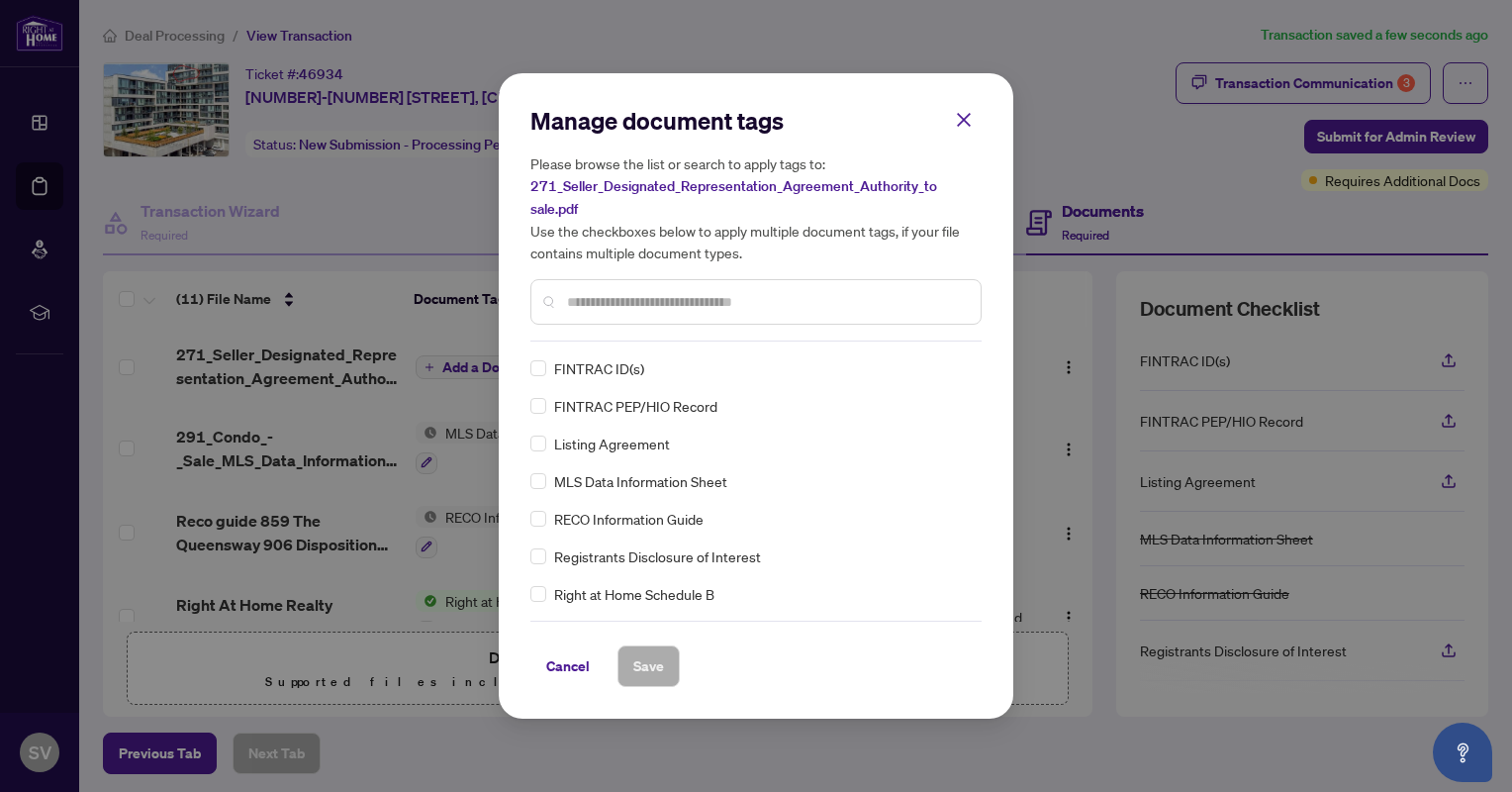 click at bounding box center (766, 302) 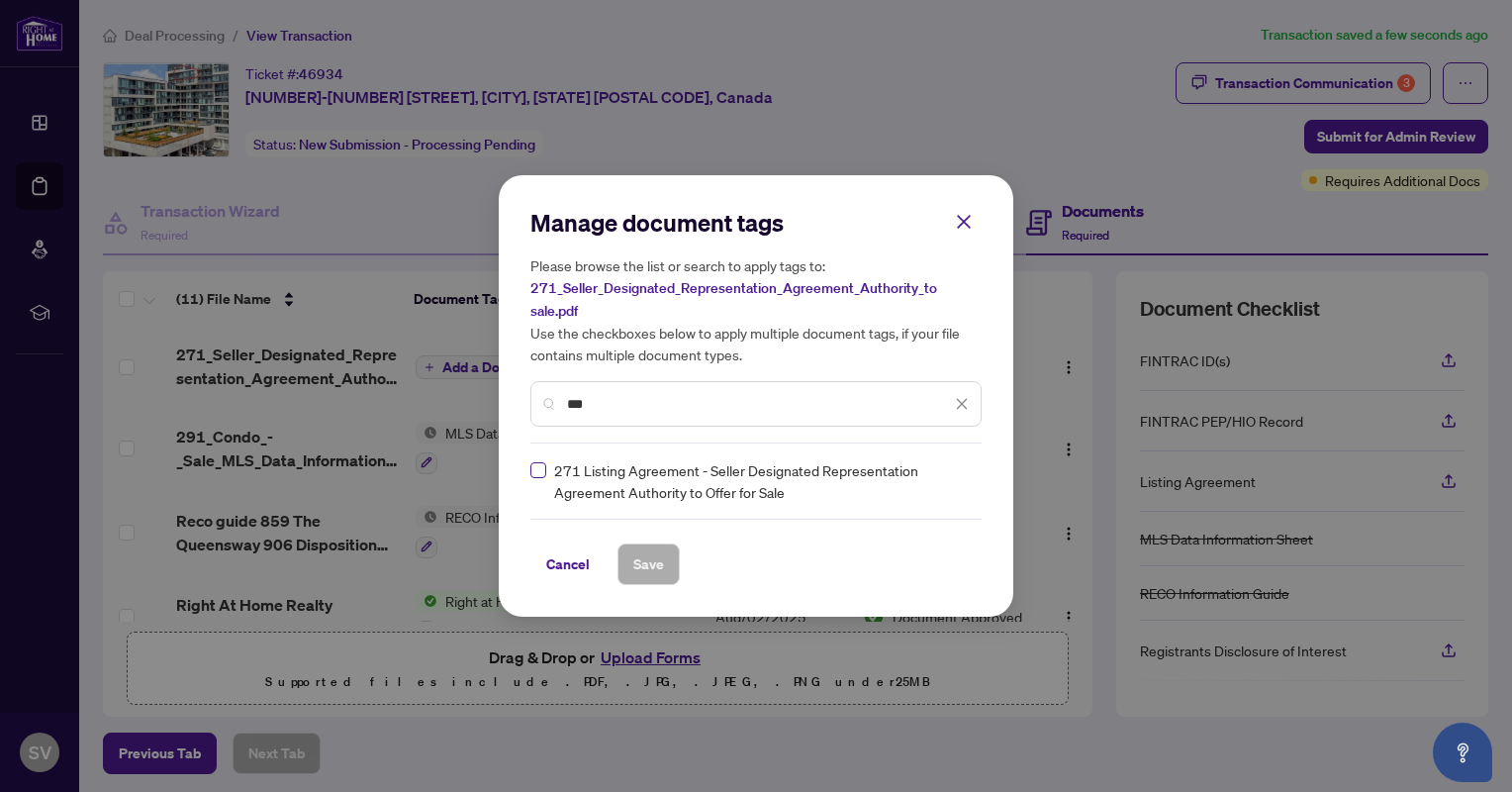 type on "***" 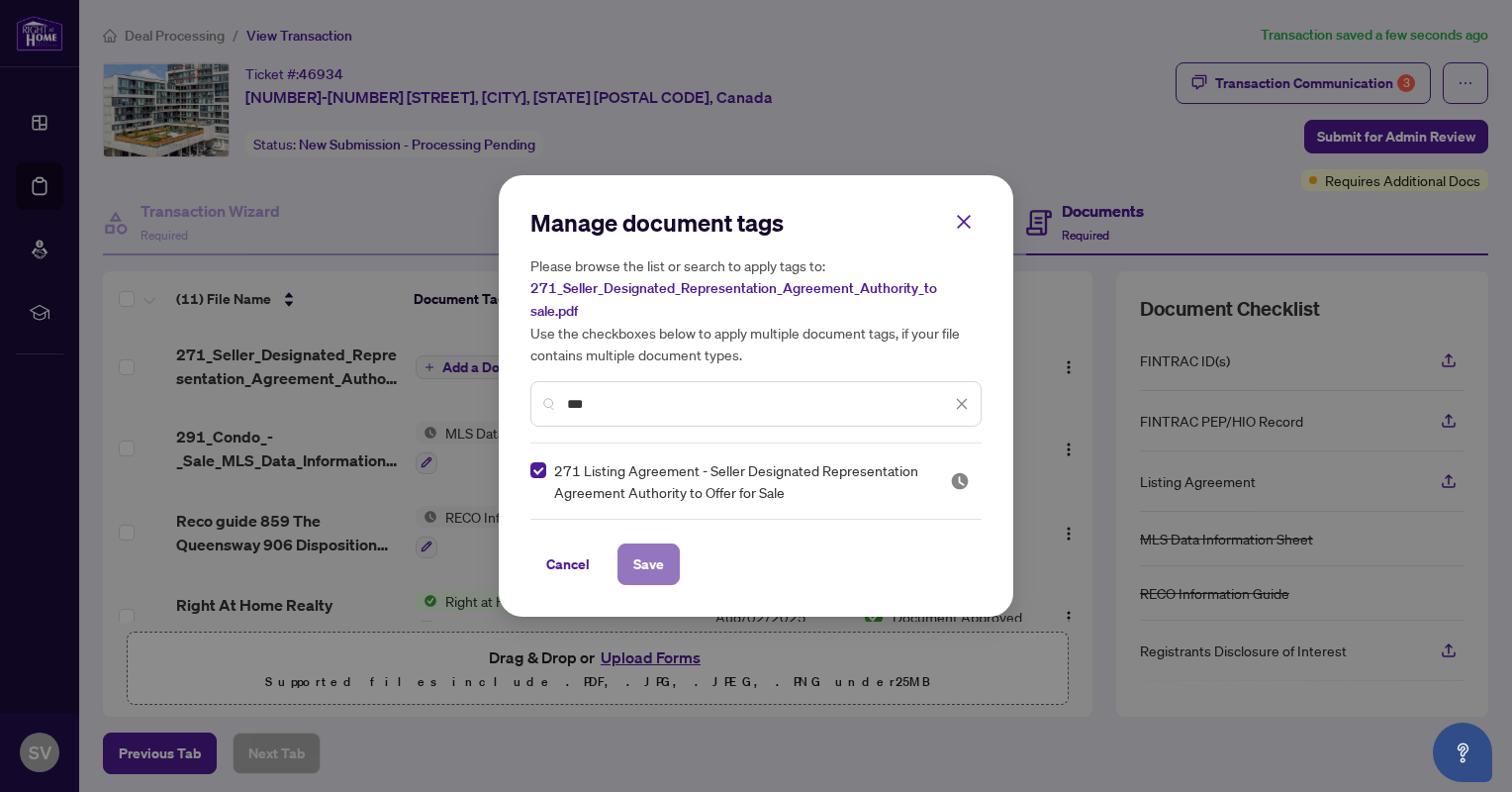 click on "Save" at bounding box center (648, 564) 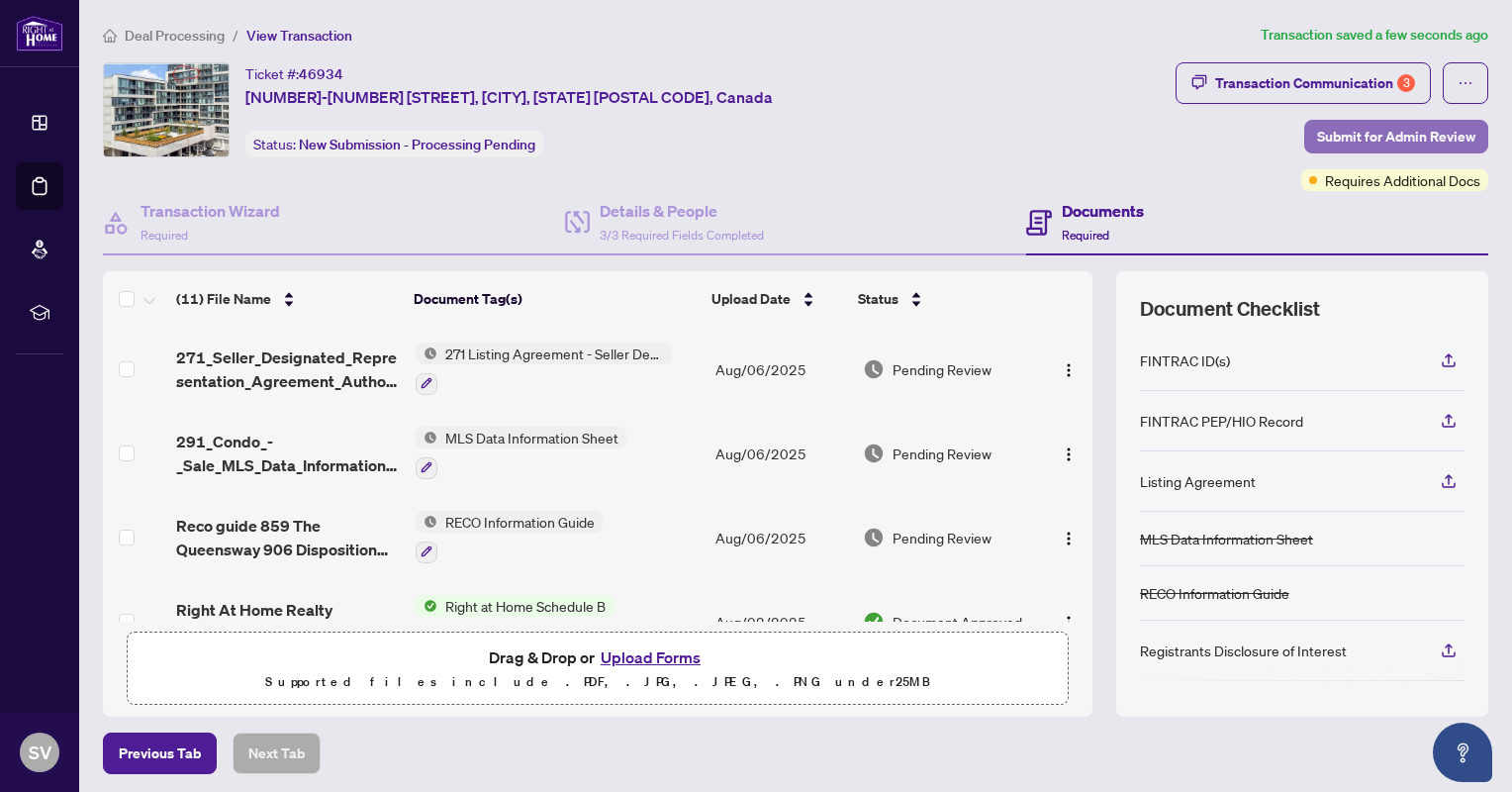 click on "Submit for Admin Review" at bounding box center [1396, 137] 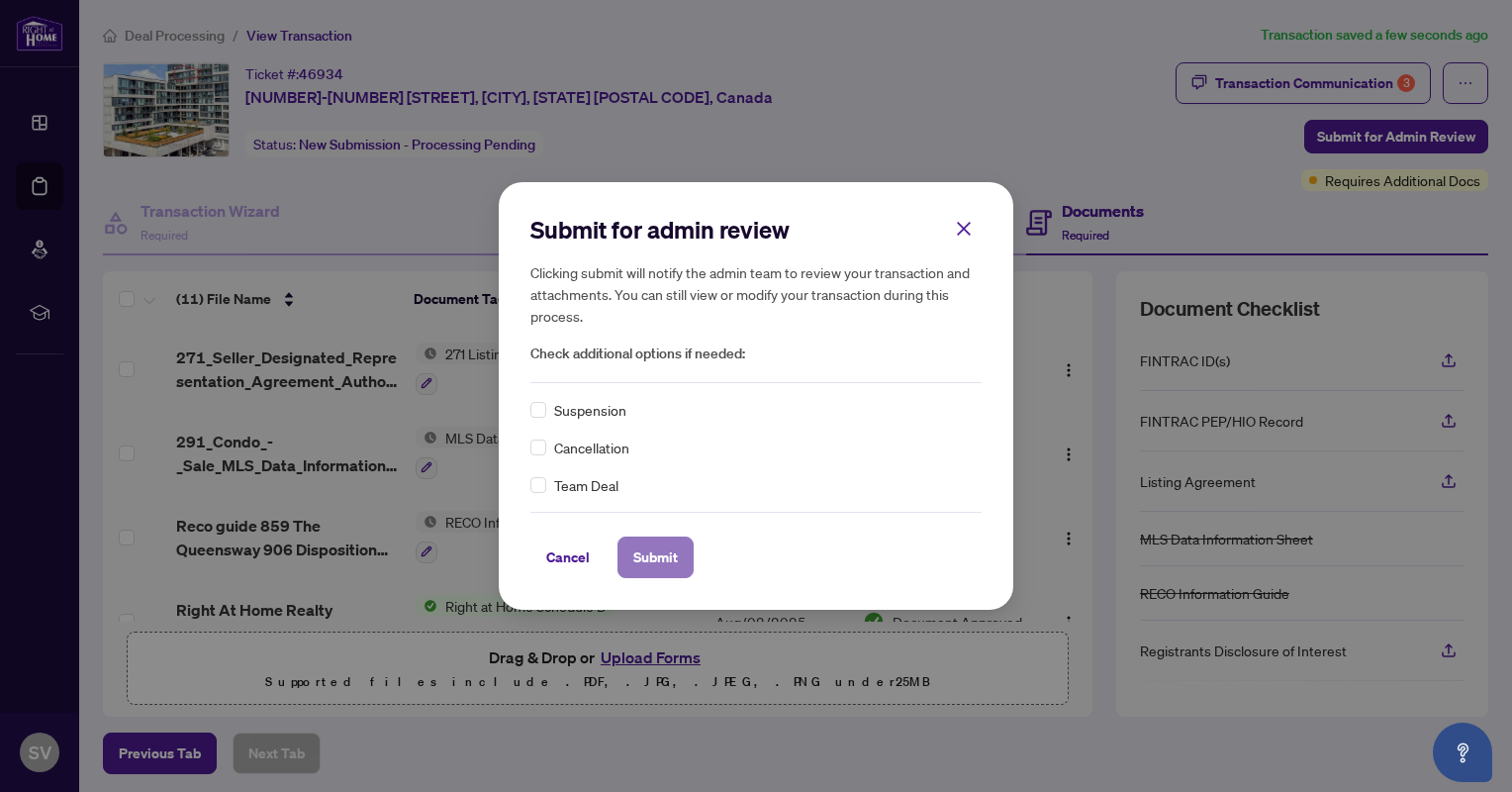 click on "Submit" at bounding box center [655, 557] 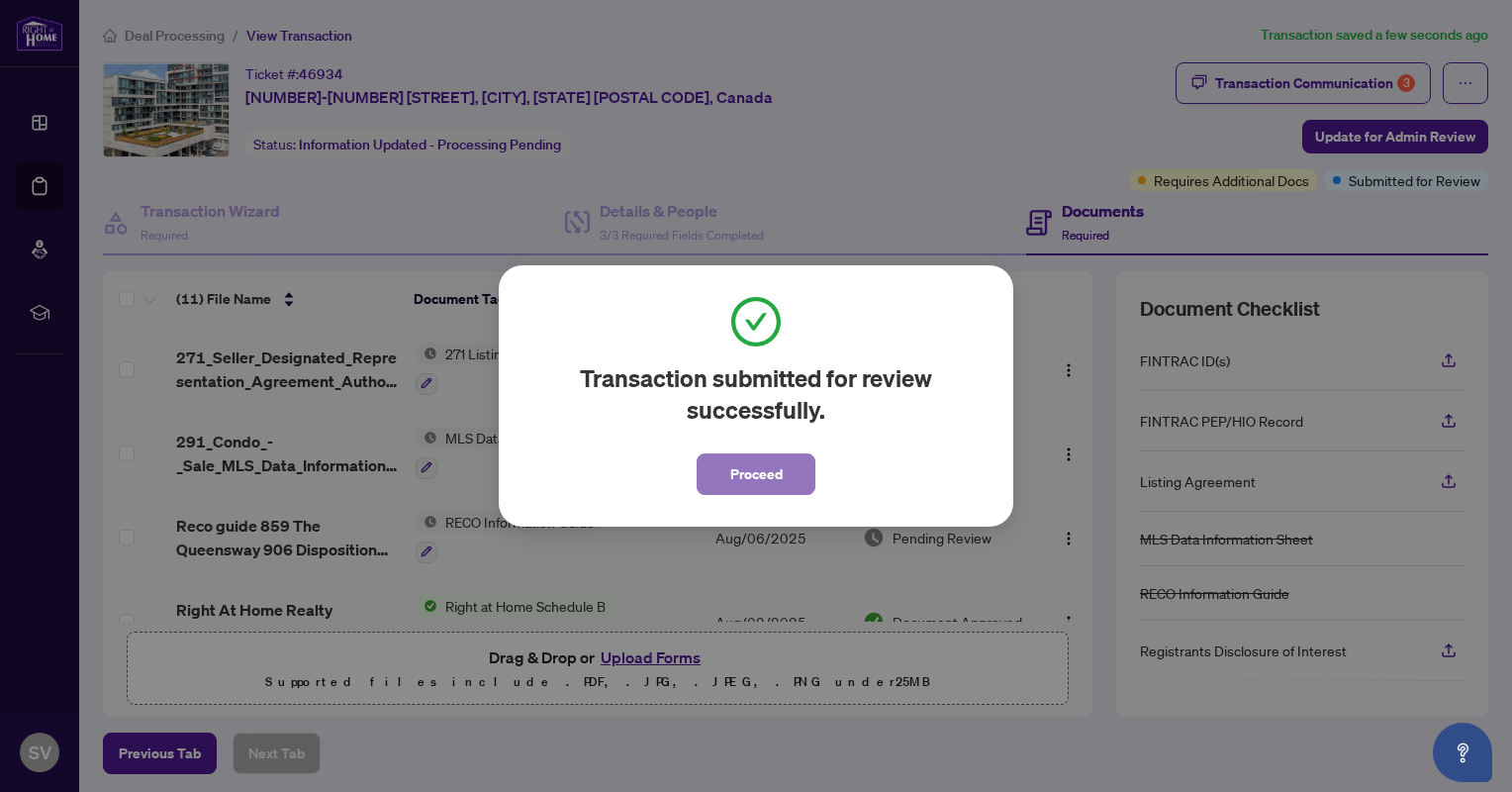 click on "Proceed" at bounding box center [756, 474] 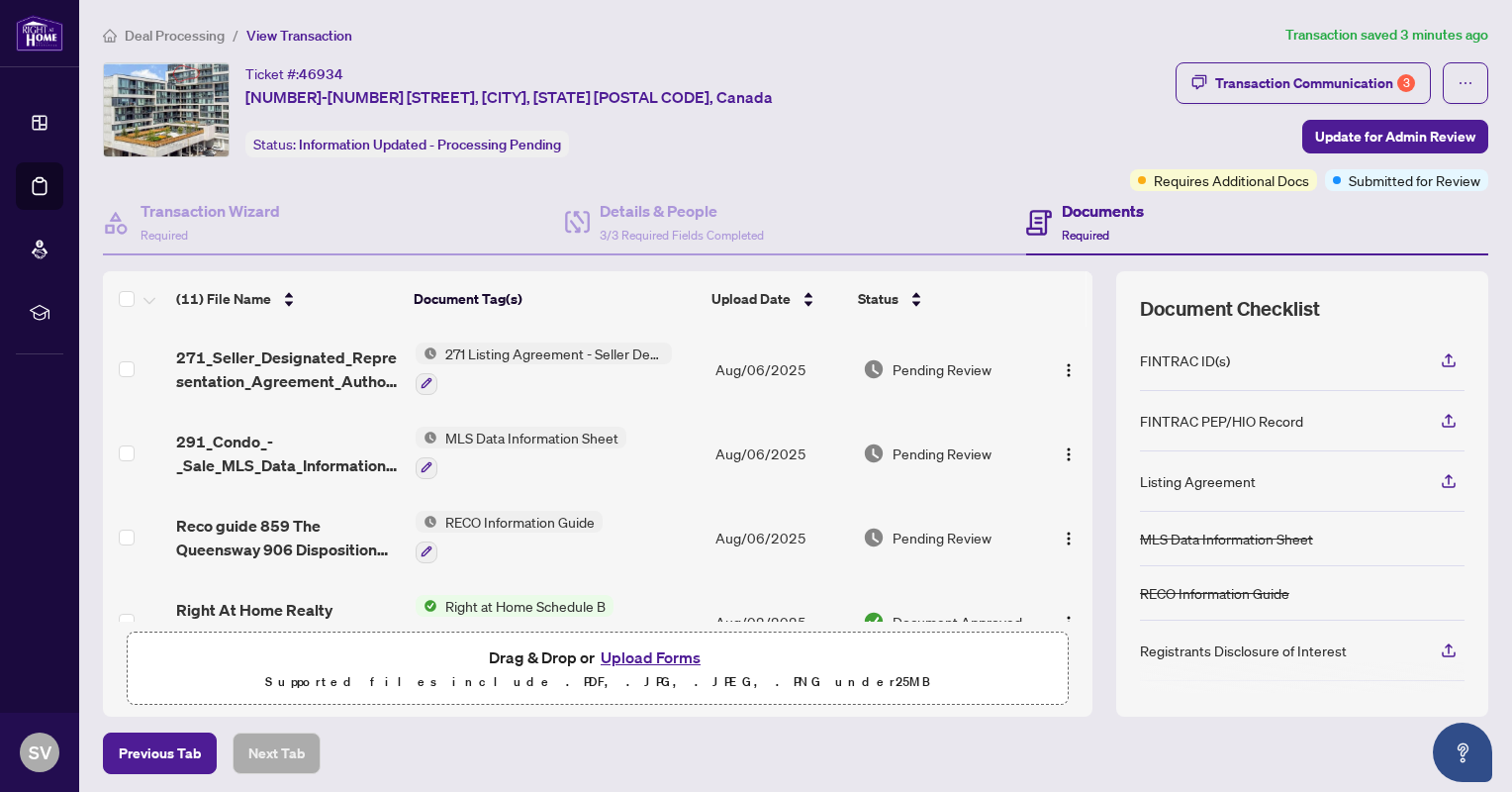 click on "Deal Processing" at bounding box center [174, 36] 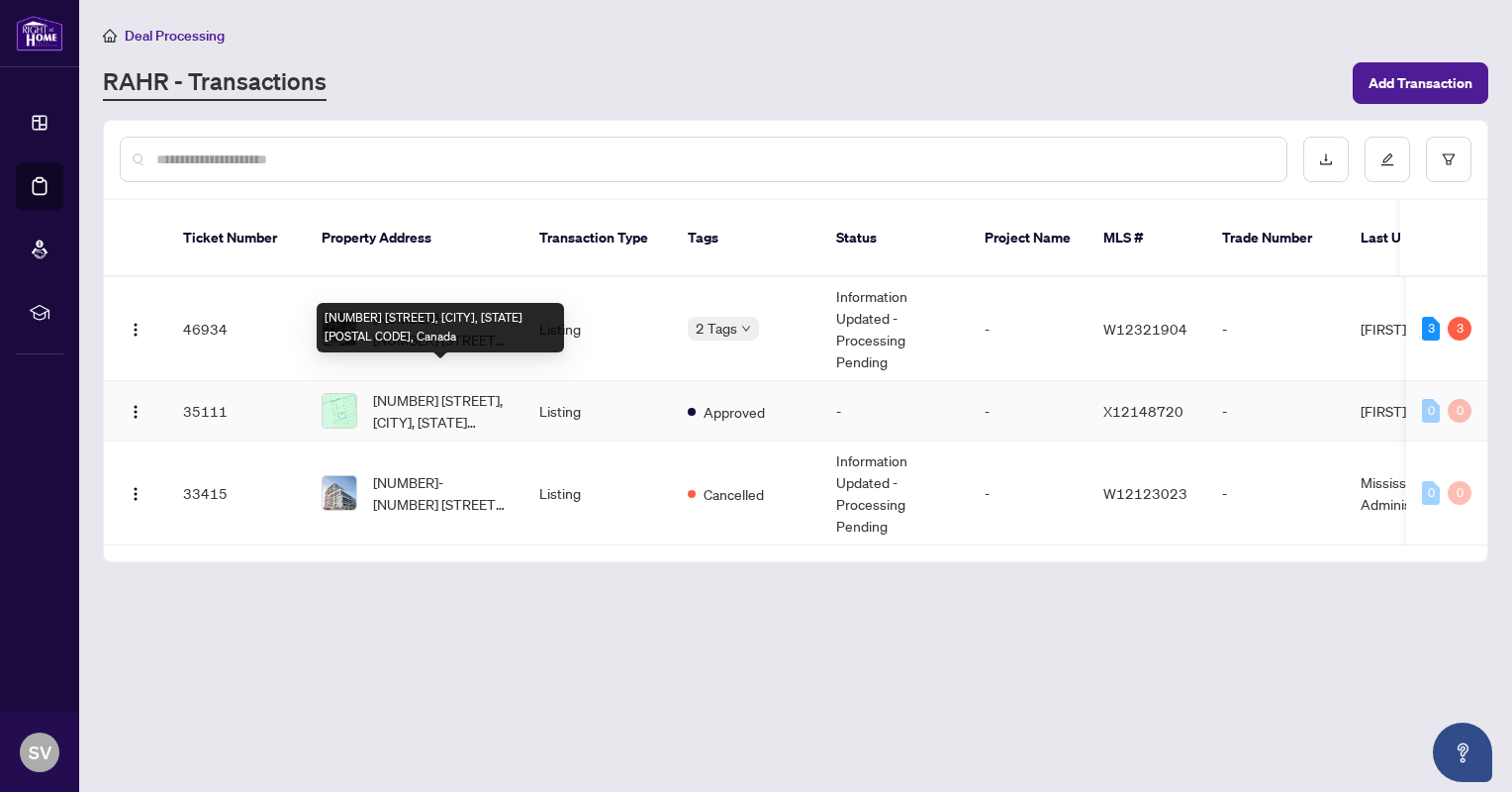 click on "[NUMBER] [STREET], [CITY], [STATE] [POSTAL CODE], Canada" at bounding box center [440, 411] 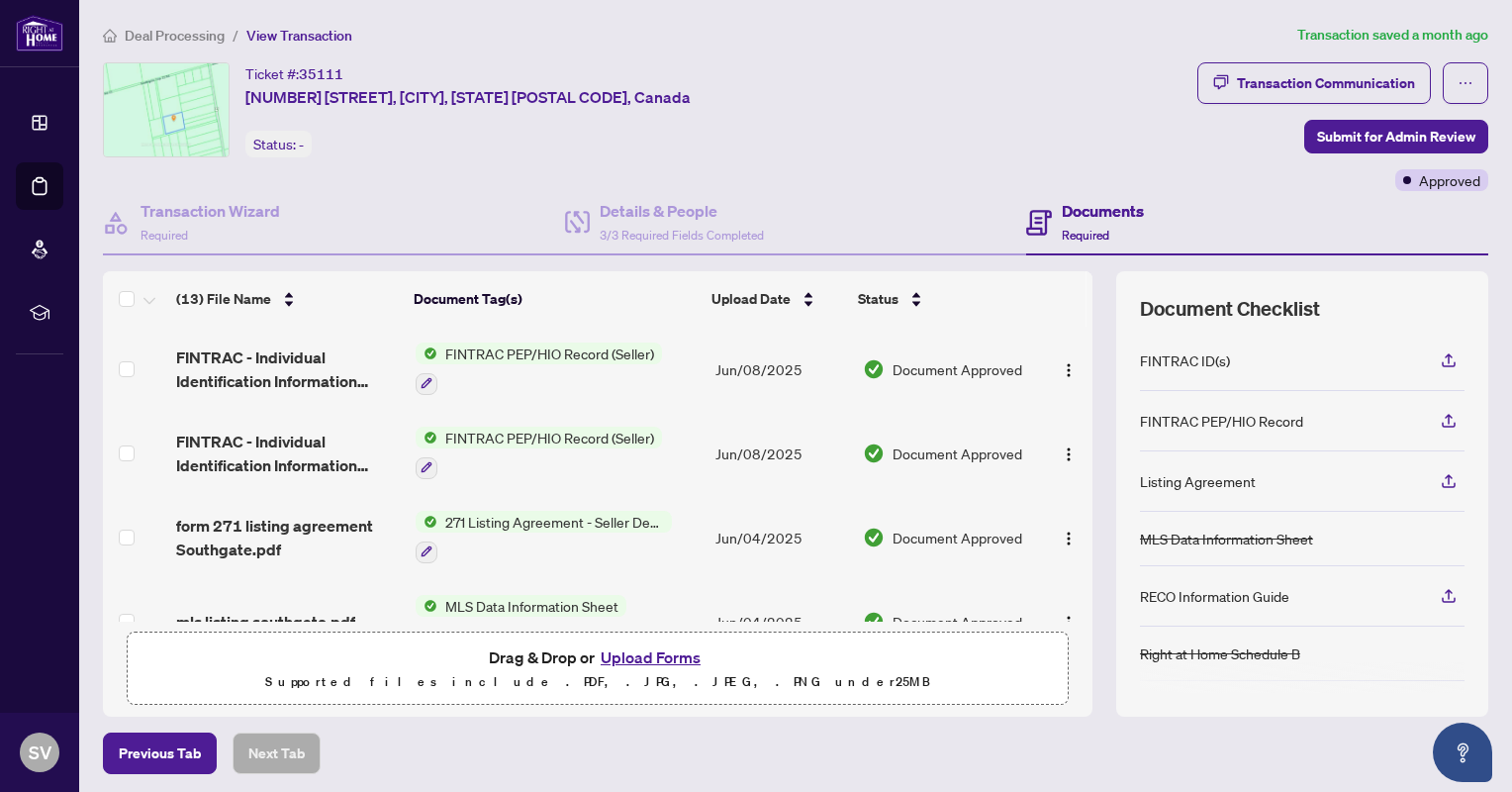 click on "Upload Forms" at bounding box center [650, 657] 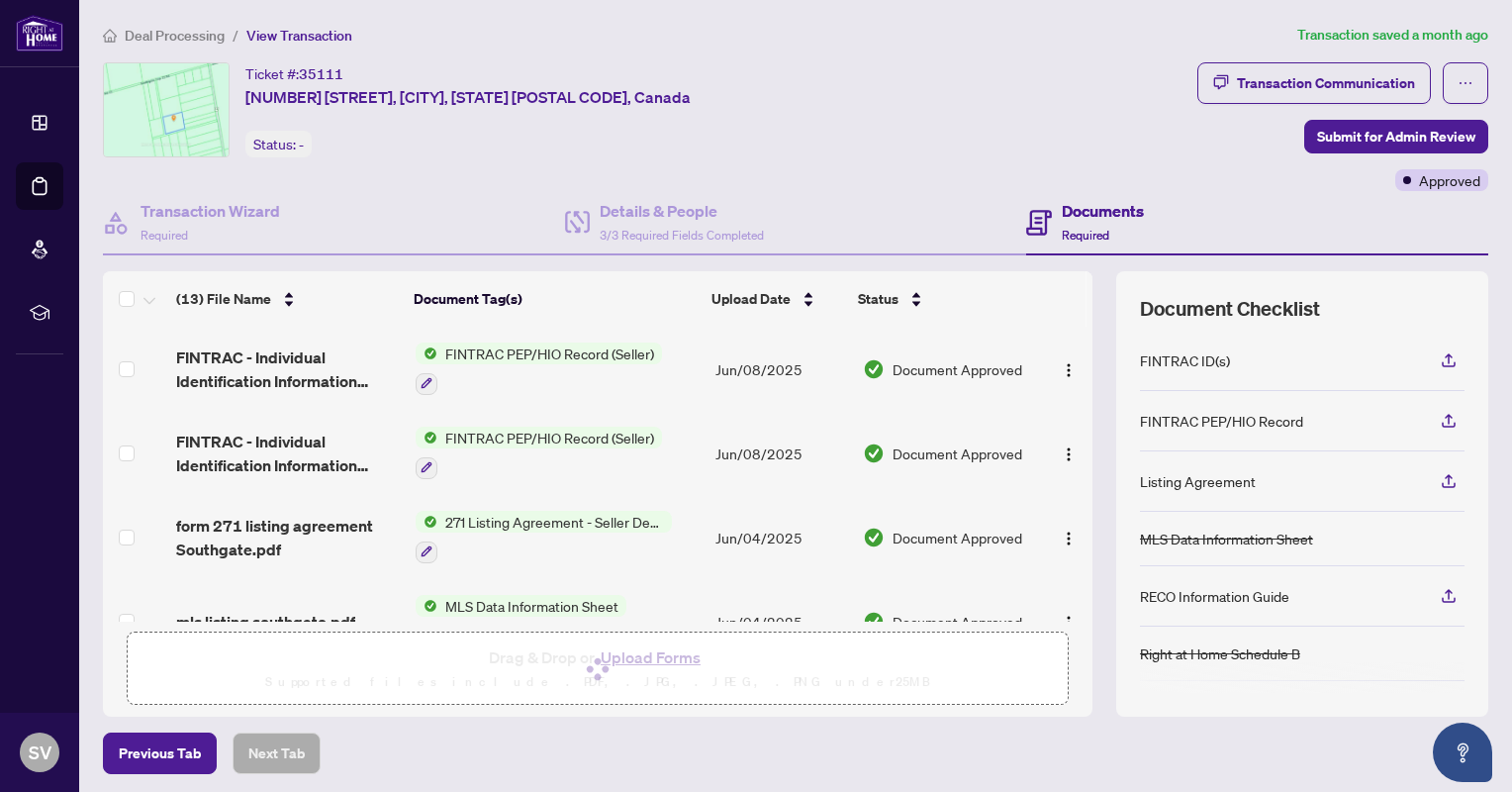 click on "(13) File Name Document Tag(s) Upload Date Status             FINTRAC - Individual Identification Information Record [LAST].pdf FINTRAC PEP/HIO Record (Seller) Jun/08/2025 Document Approved FINTRAC - Individual Identification Information Record [LAST].pdf FINTRAC PEP/HIO Record (Seller) Jun/08/2025 Document Approved form 271 listing agreement Southgate.pdf 271 Listing Agreement - Seller Designated Representation Agreement Authority
to Offer for Sale Jun/04/2025 Document Approved mls listing southgate.pdf MLS Data Information Sheet Jun/04/2025 Document Approved Reco_Information_Guide_-_RECO_Forms signed.pdf RECO Information Guide (Seller) May/16/2025 Document Approved ID Driving LIcence [LAST].jpeg FINTRAC ID(s) (Seller) May/15/2025 Document Approved ID [LAST] Driving Licence.jpeg FINTRAC ID(s) (Seller) May/15/2025 Document Approved Right At Home Realty Schedule B - Agreement of Purchase and Sale 1.pdf Right at Home Schedule B May/15/2025 Document Approved May/15/2025 Document Approved May/15/2025" at bounding box center [796, 494] 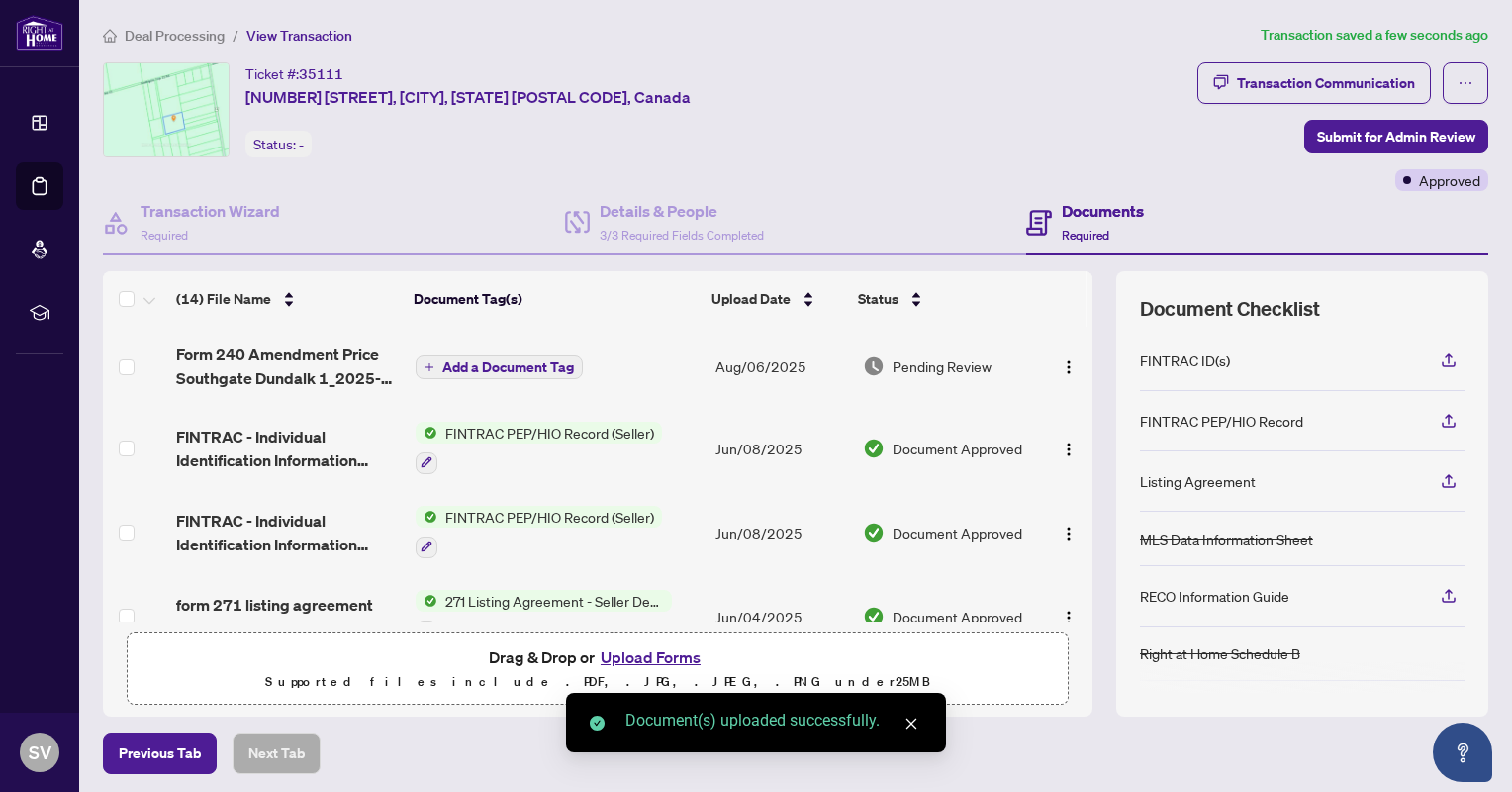 click on "Add a Document Tag" at bounding box center (508, 367) 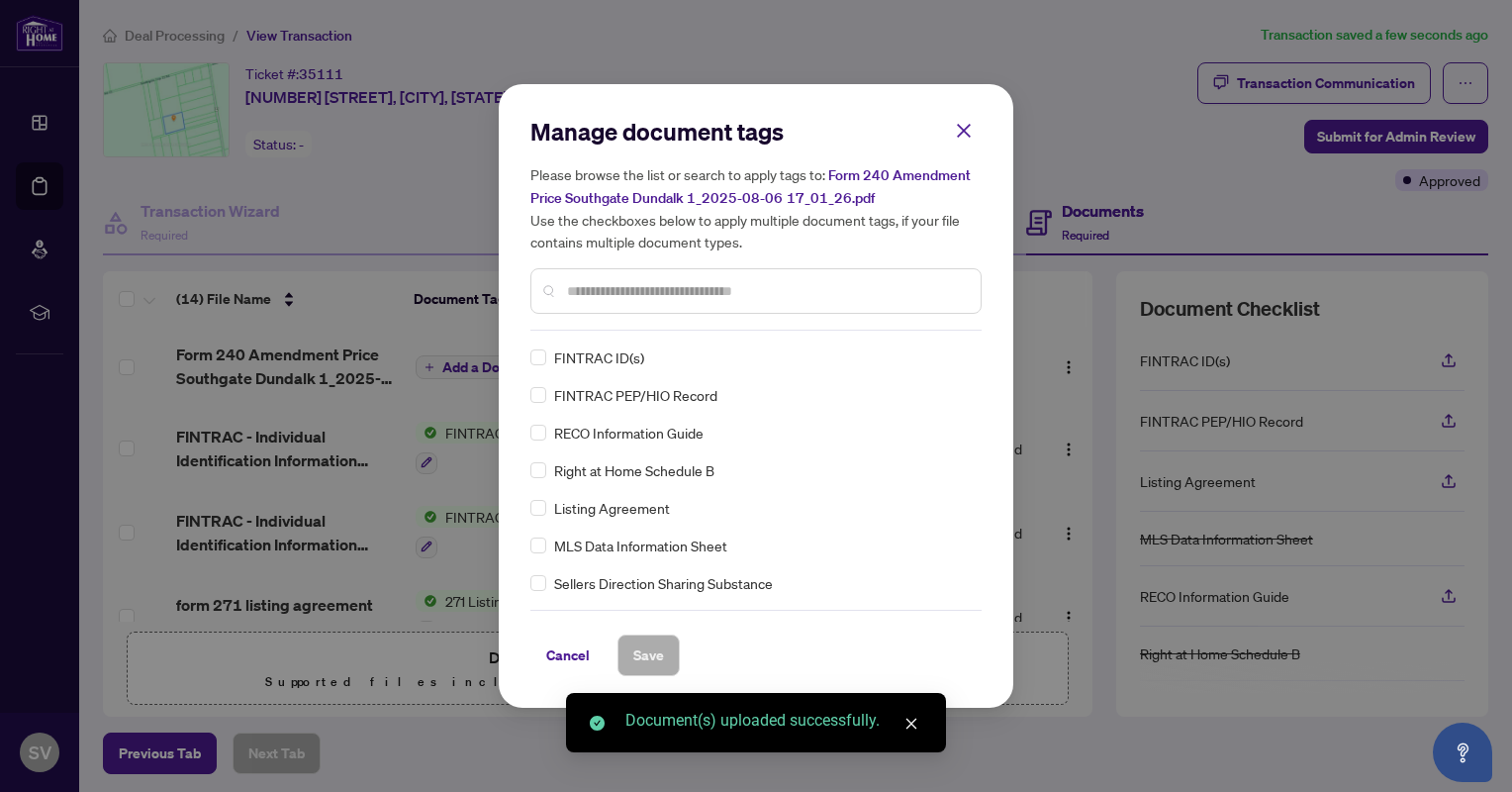 click on "Manage document tags Please browse the list or search to apply tags to:   Form 240 Amendment Price Southgate Dundalk 1_2025-08-06 17_01_26.pdf   Use the checkboxes below to apply multiple document tags, if your file contains multiple document types." at bounding box center [756, 223] 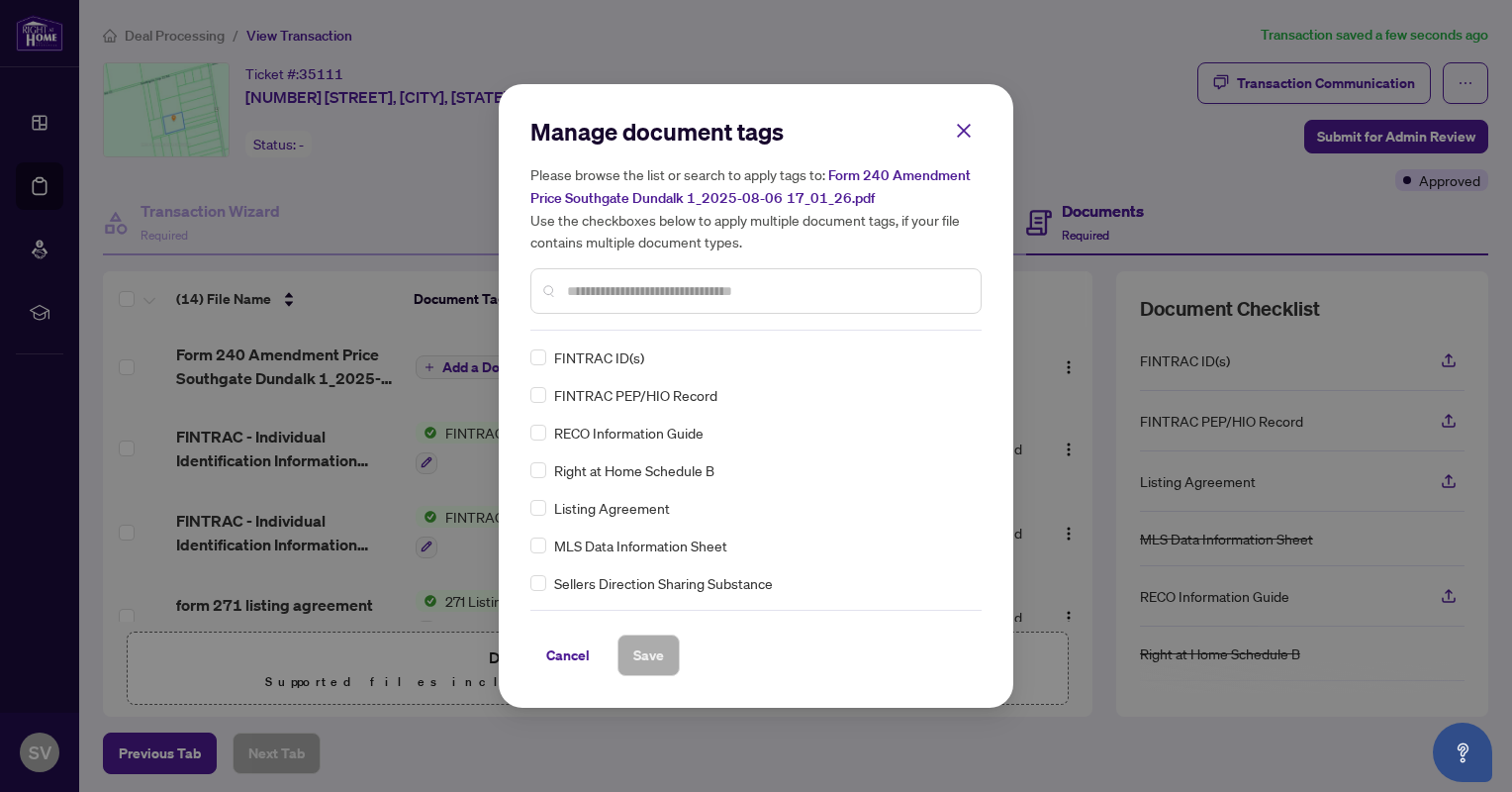 click at bounding box center (766, 291) 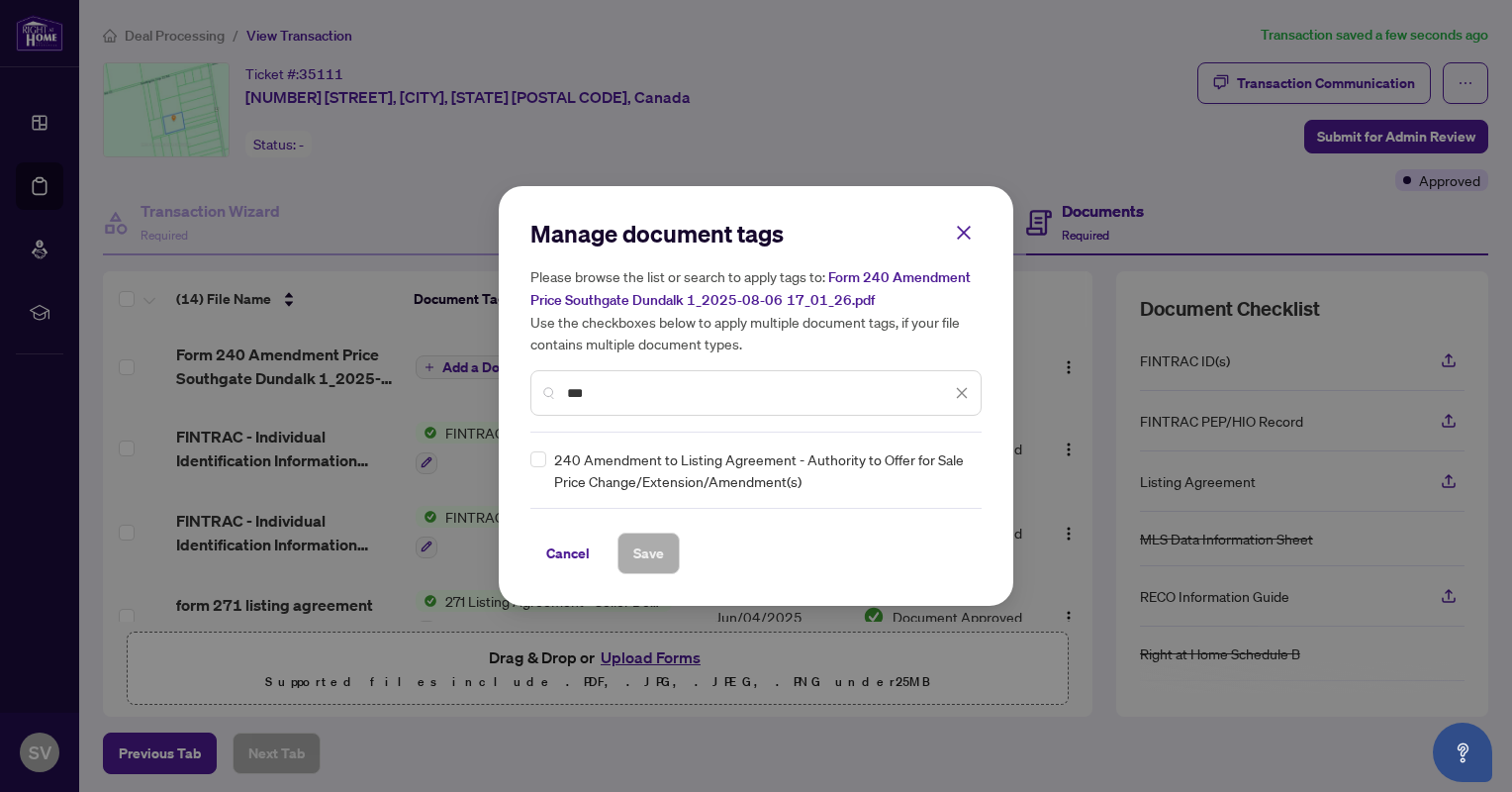 type on "***" 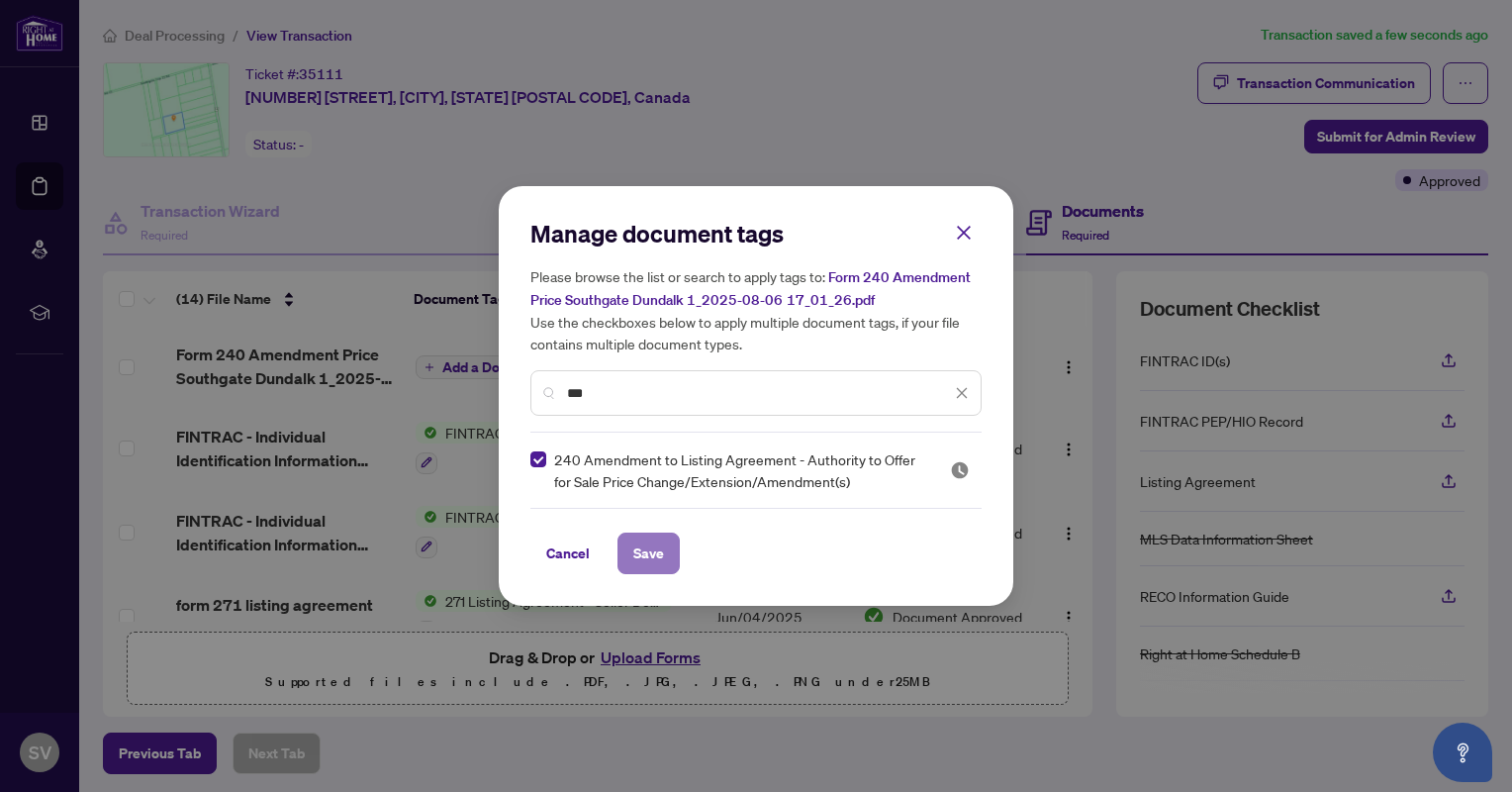 click on "Save" at bounding box center (648, 553) 